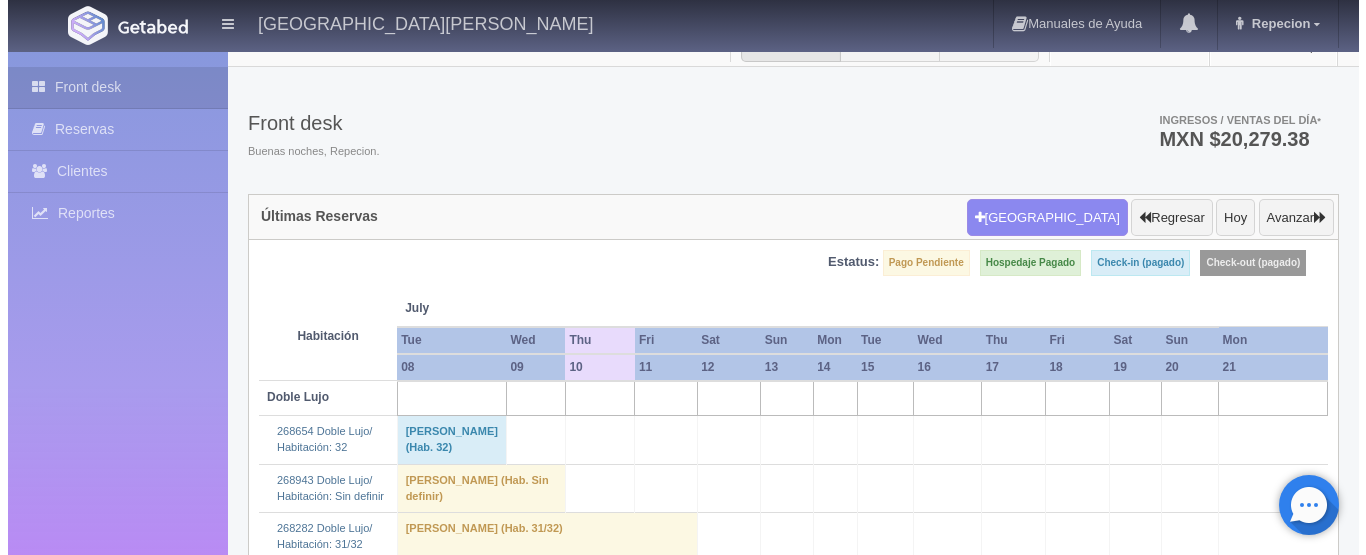 scroll, scrollTop: 0, scrollLeft: 0, axis: both 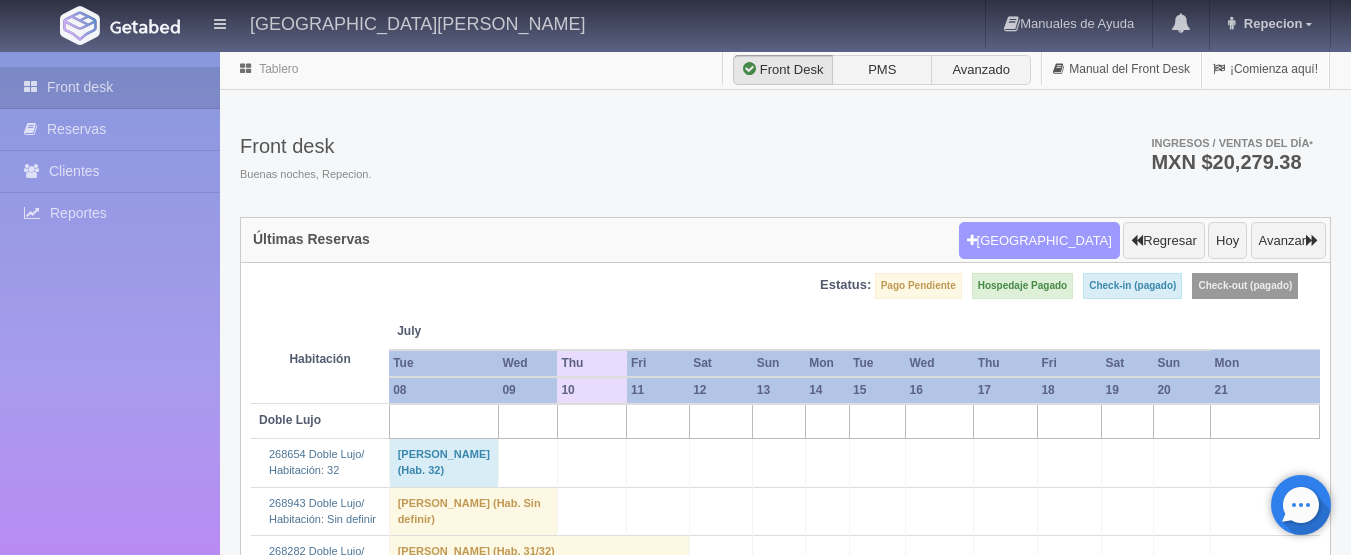 click on "Nueva Reserva" at bounding box center [1039, 241] 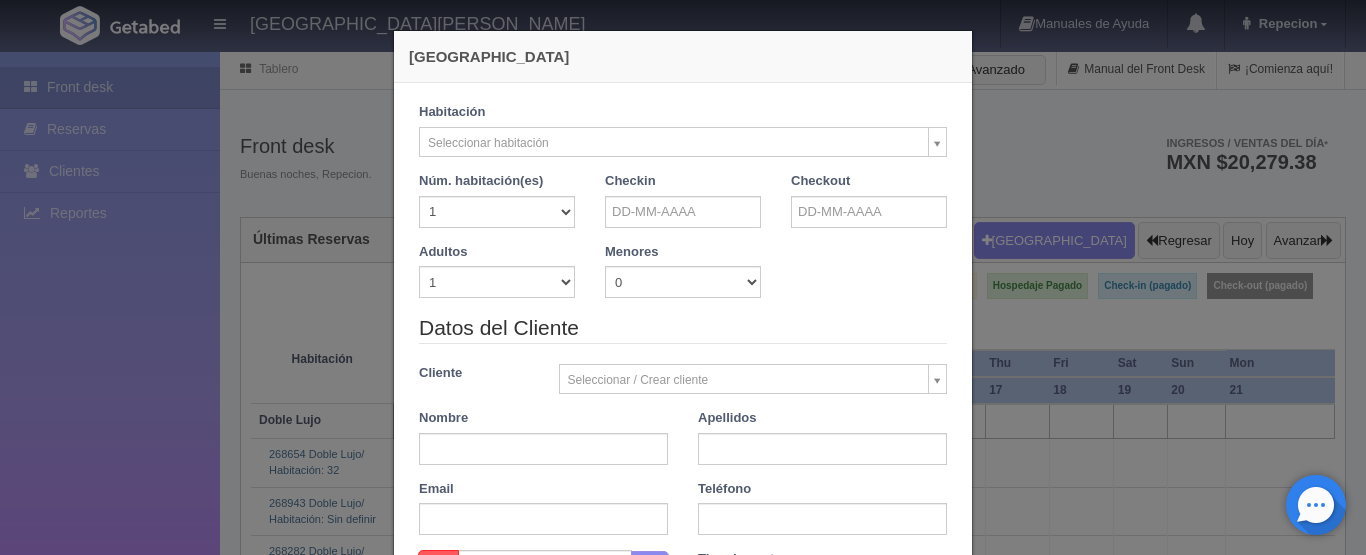 checkbox on "false" 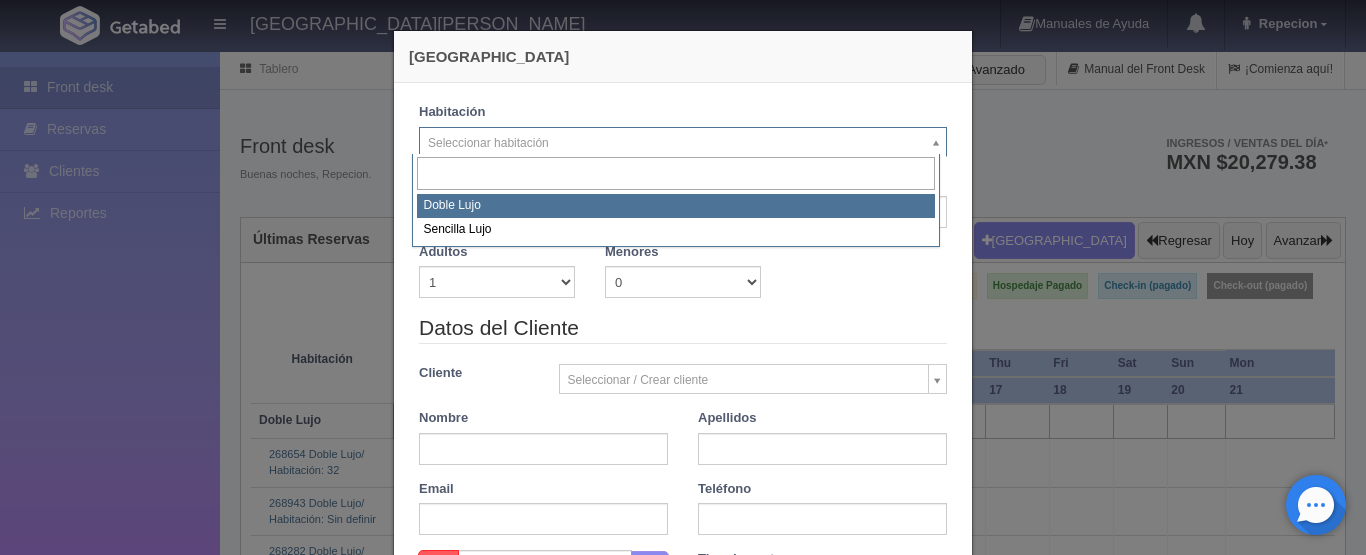 select on "577" 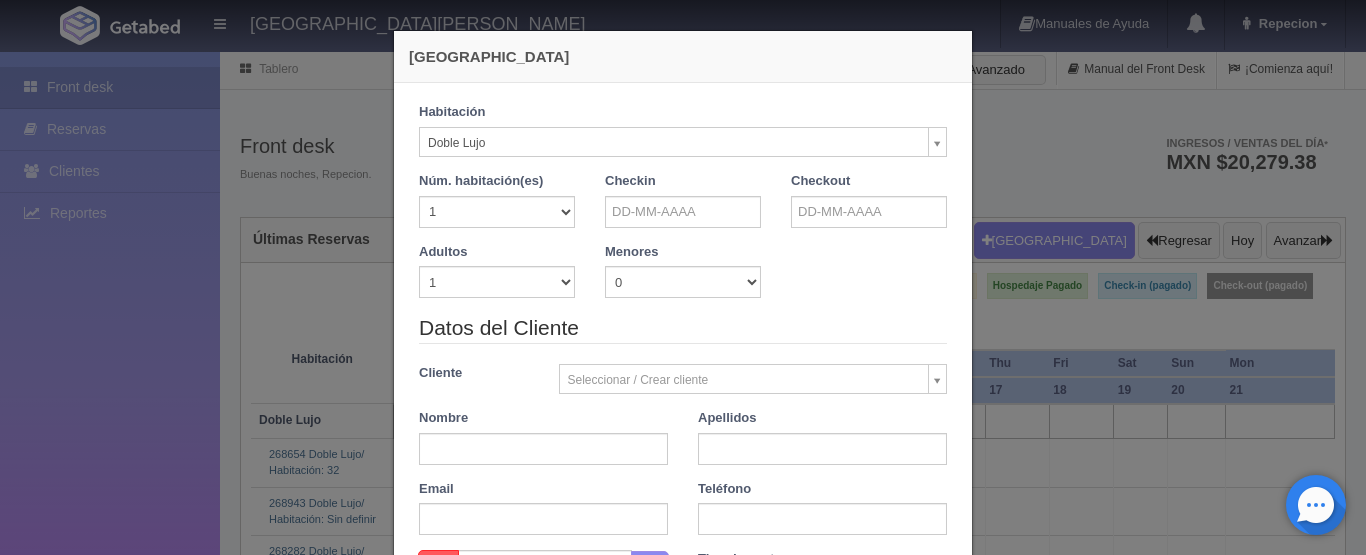 checkbox on "false" 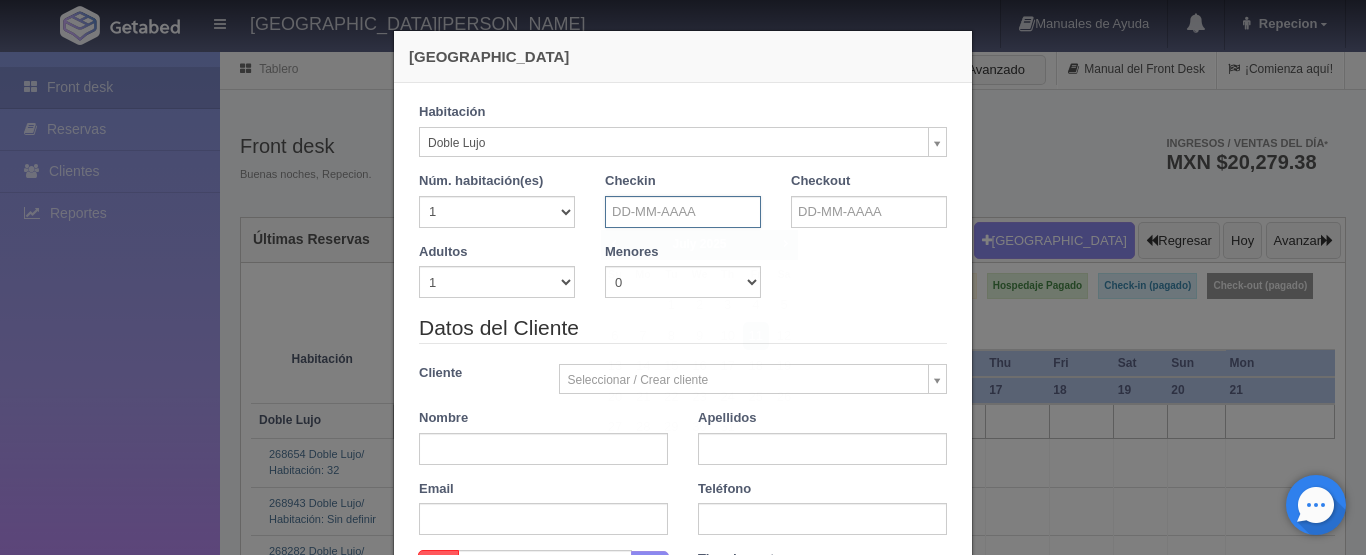 click at bounding box center (683, 212) 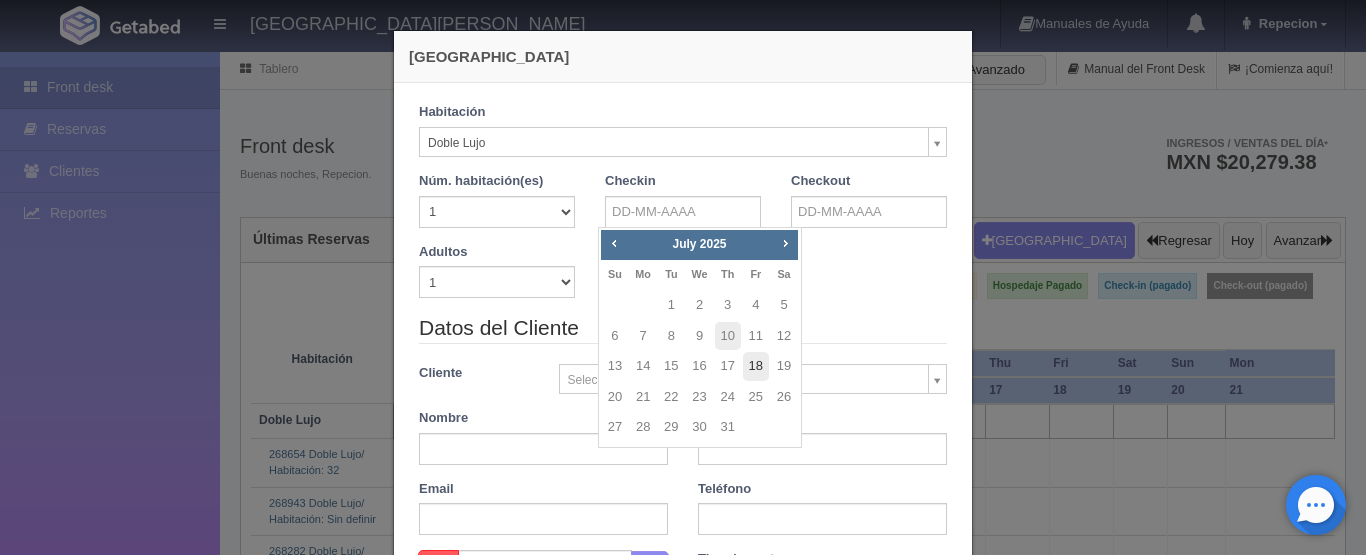 click on "18" at bounding box center [756, 366] 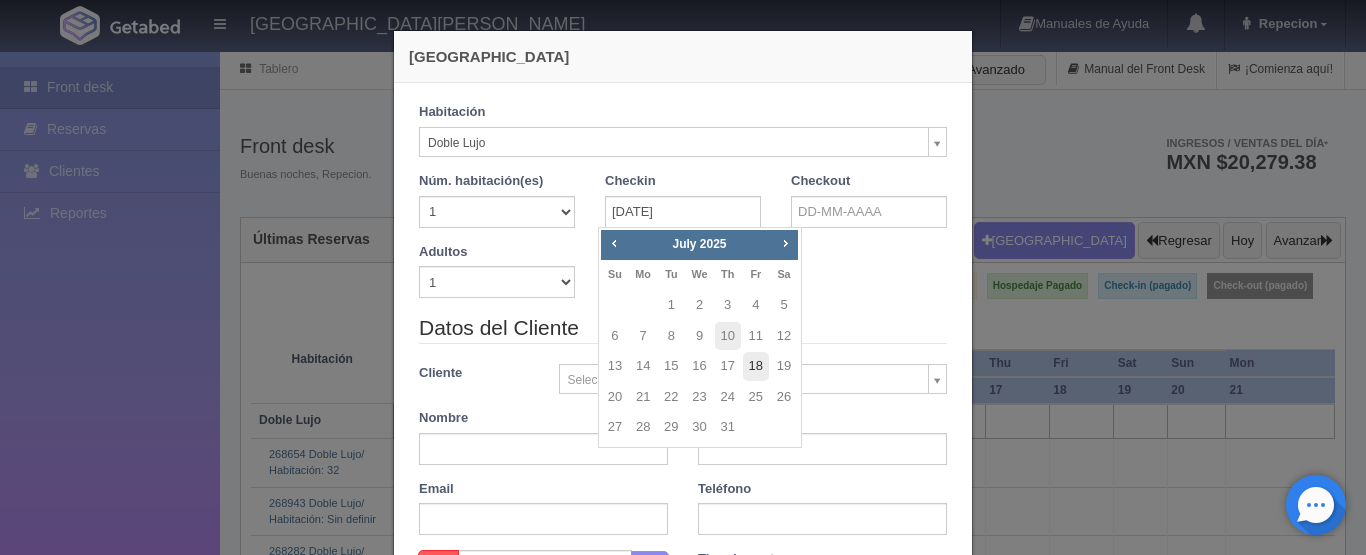 type on "18-07-2025" 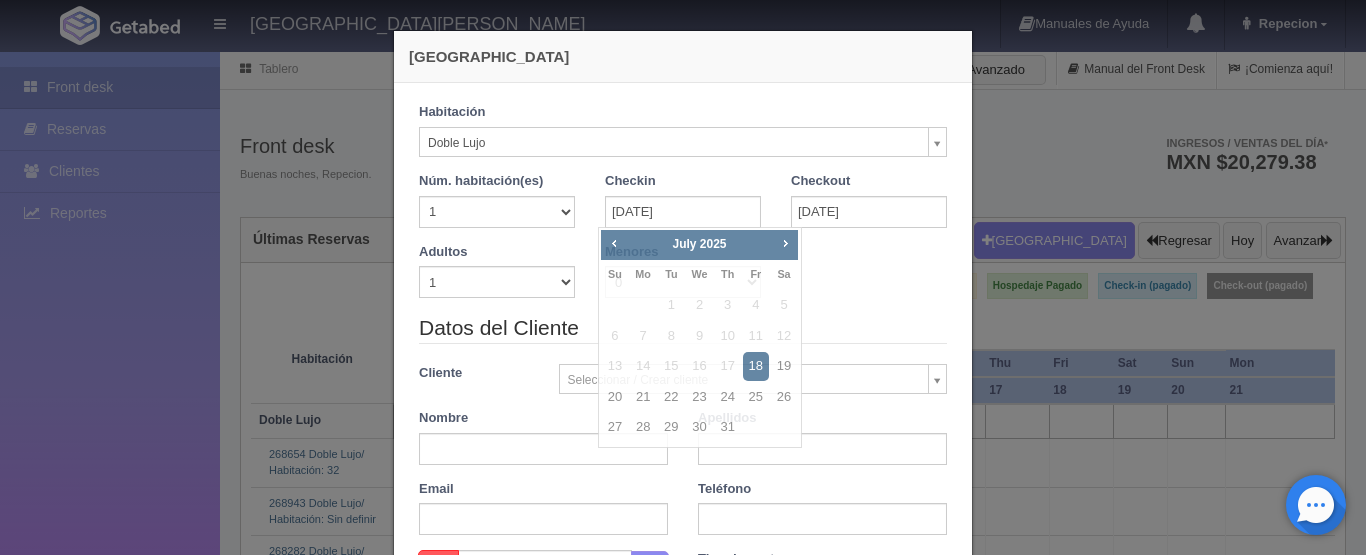 checkbox on "false" 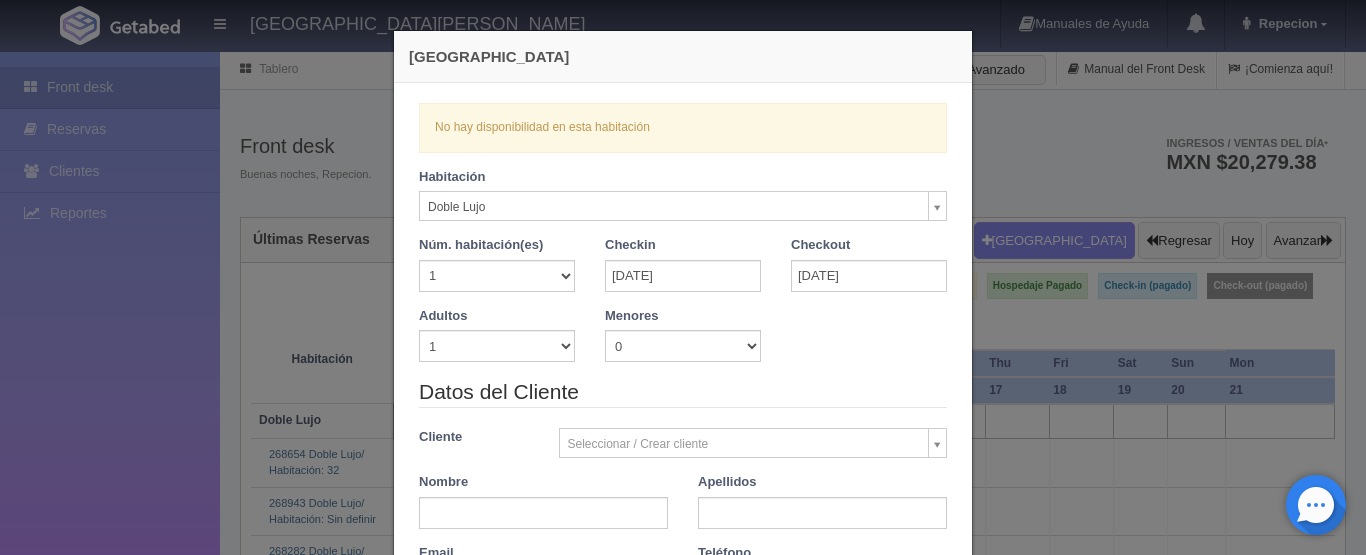 click on "Checkout" at bounding box center [820, 245] 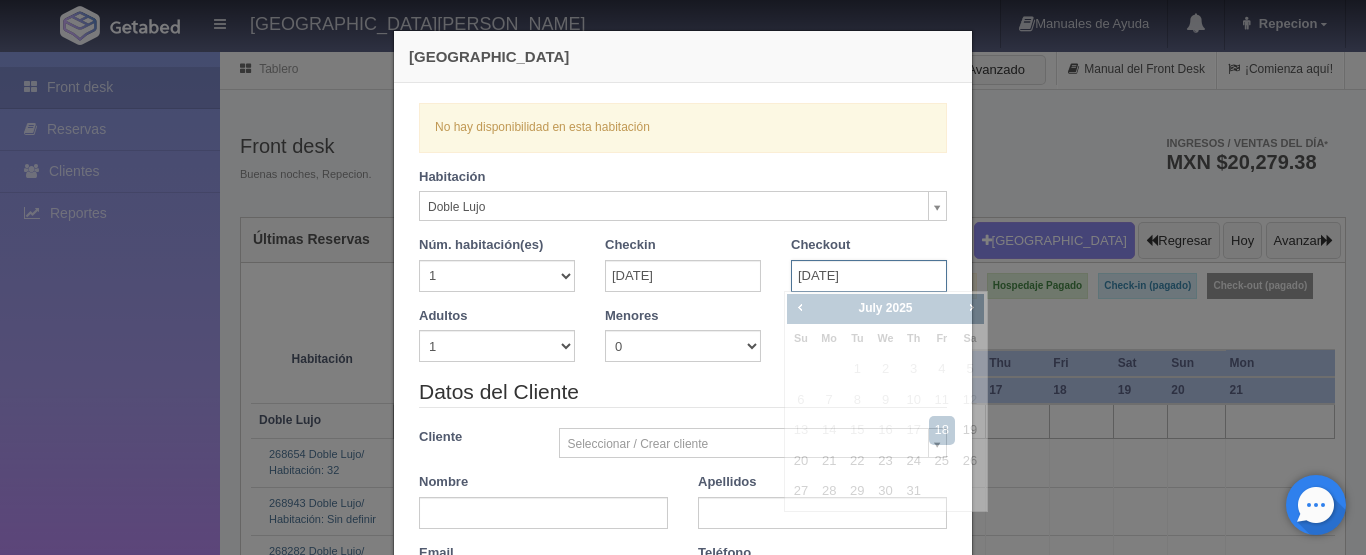 click on "18-07-2025" at bounding box center (869, 276) 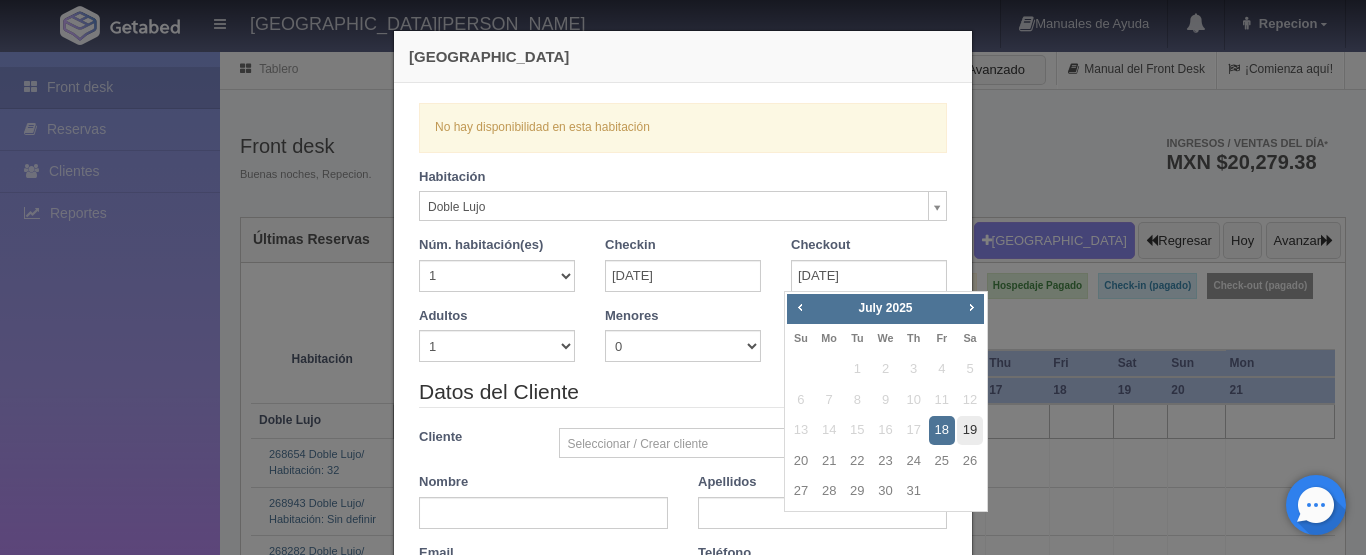click on "19" at bounding box center [970, 430] 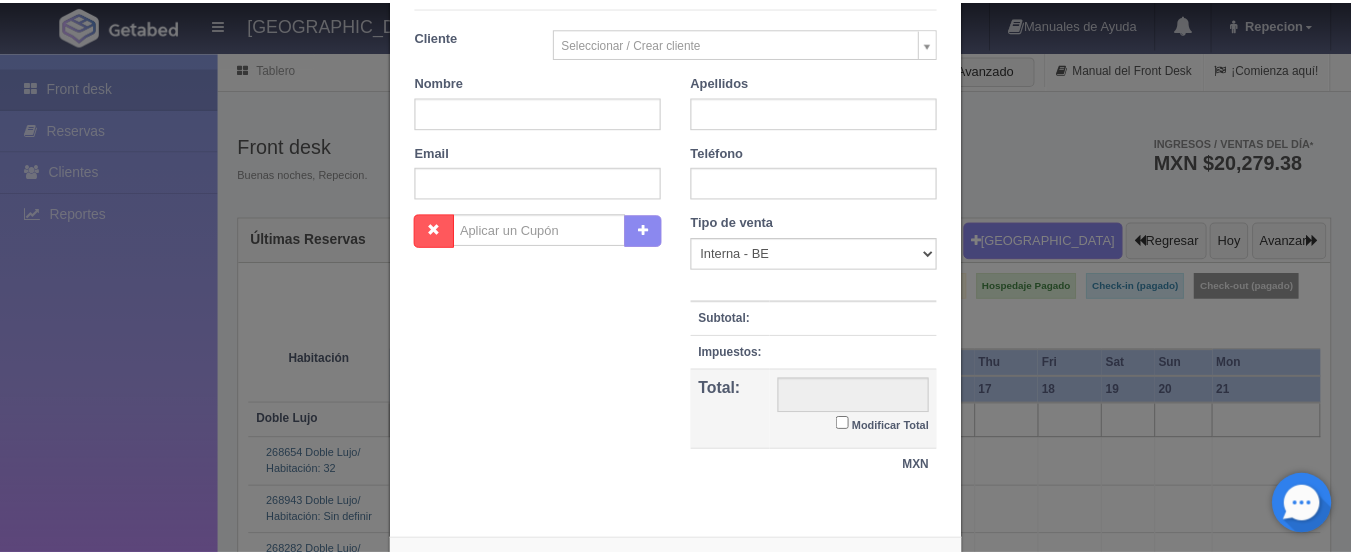scroll, scrollTop: 489, scrollLeft: 0, axis: vertical 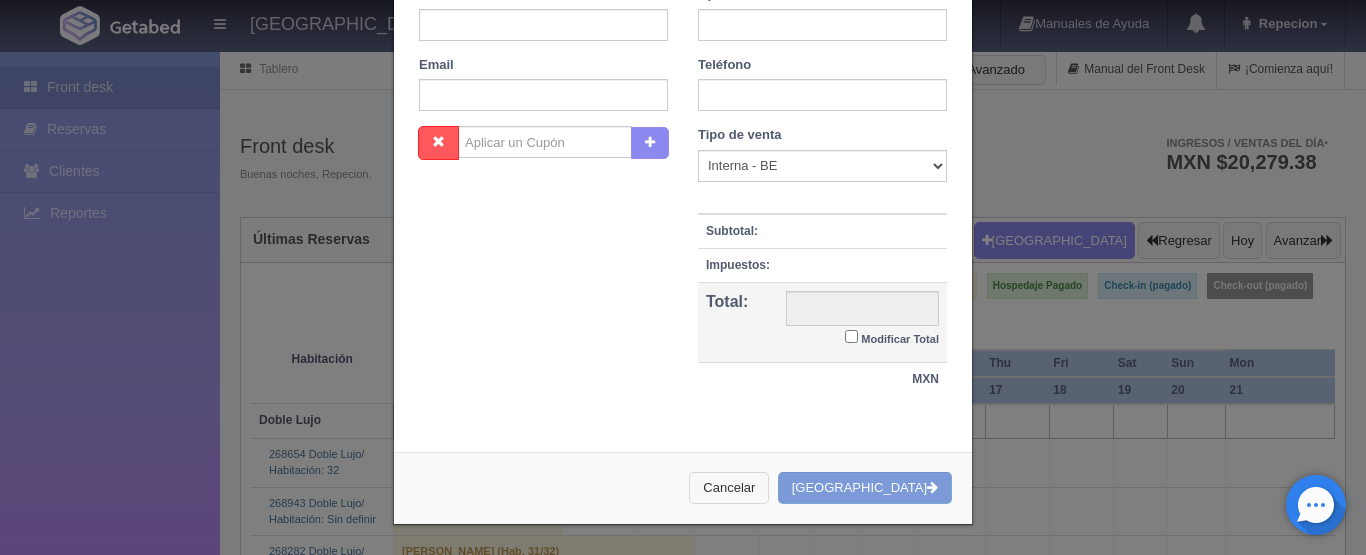 click on "Cancelar" at bounding box center [729, 488] 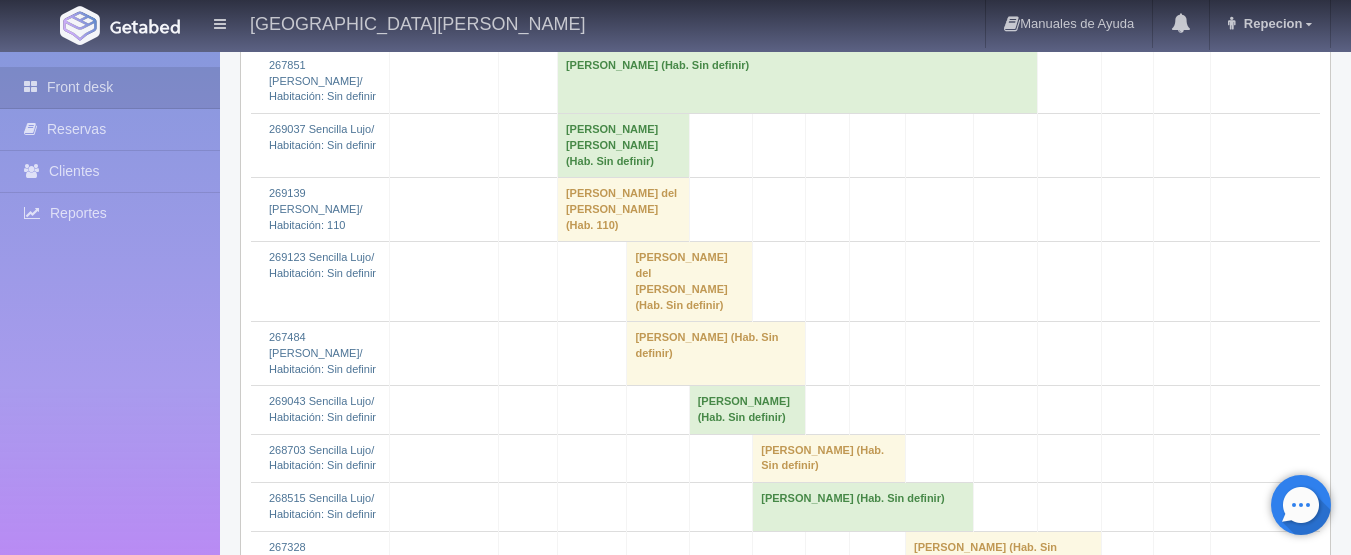 scroll, scrollTop: 2500, scrollLeft: 0, axis: vertical 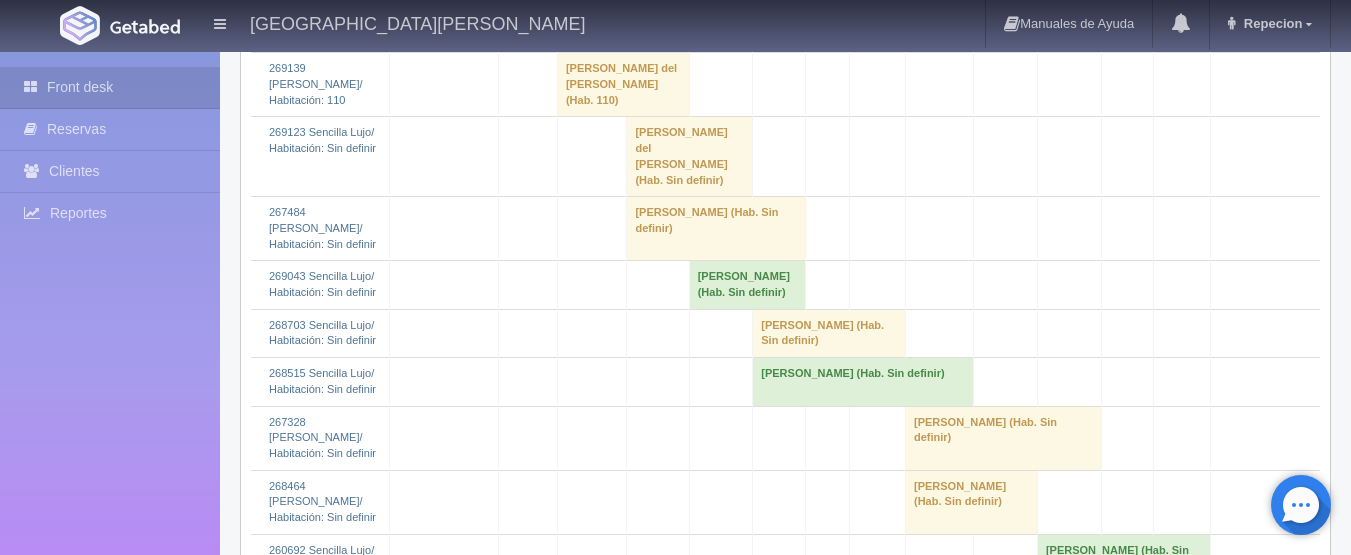 click on "[PERSON_NAME] 												(Hab. Sin definir)" at bounding box center (797, -43) 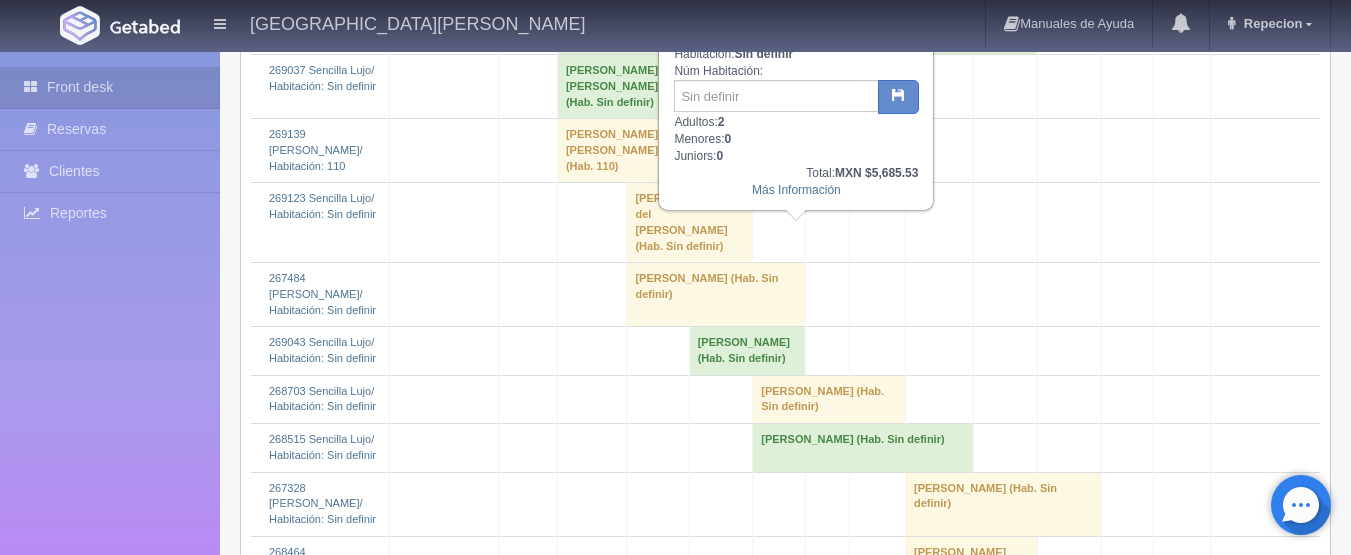scroll, scrollTop: 2400, scrollLeft: 0, axis: vertical 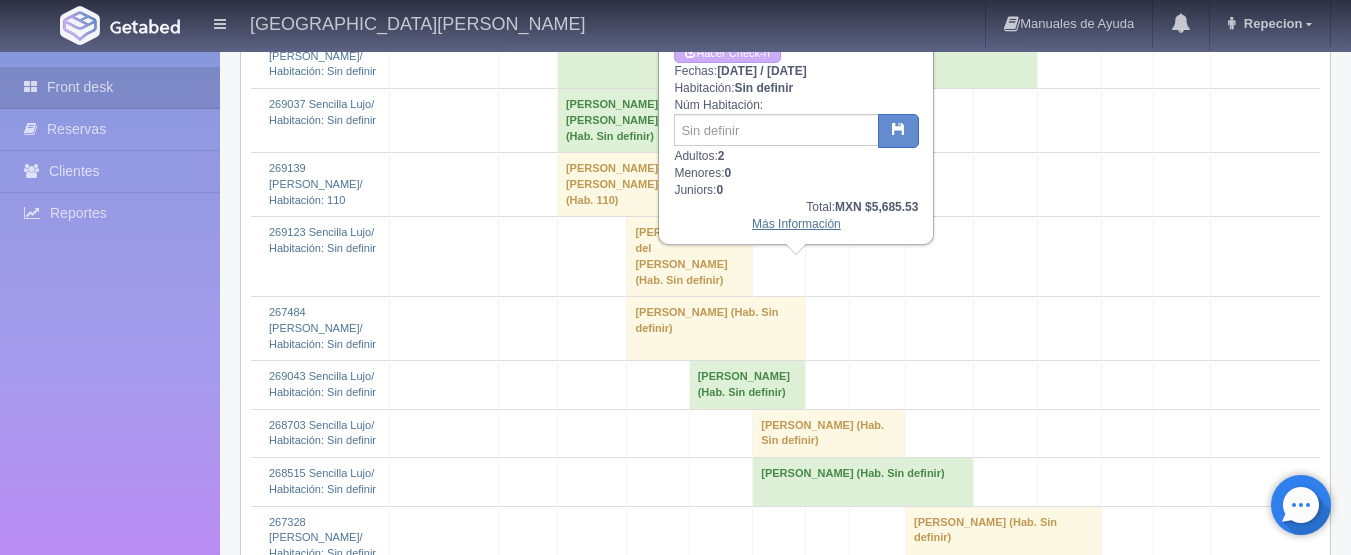 click on "Más Información" at bounding box center (796, 224) 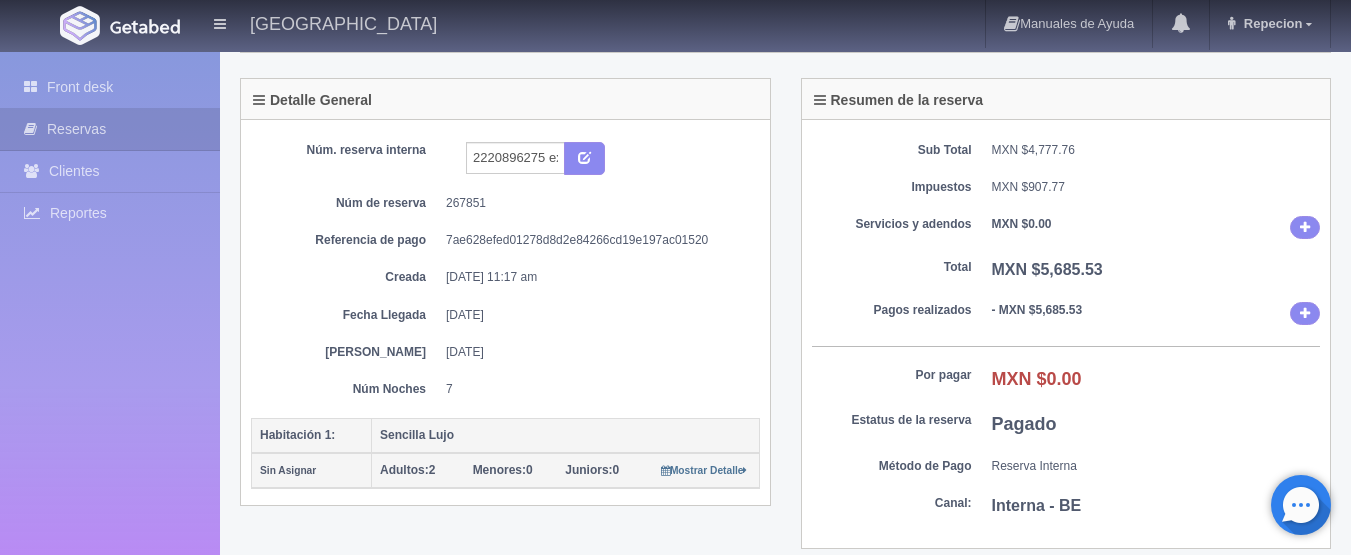 scroll, scrollTop: 0, scrollLeft: 0, axis: both 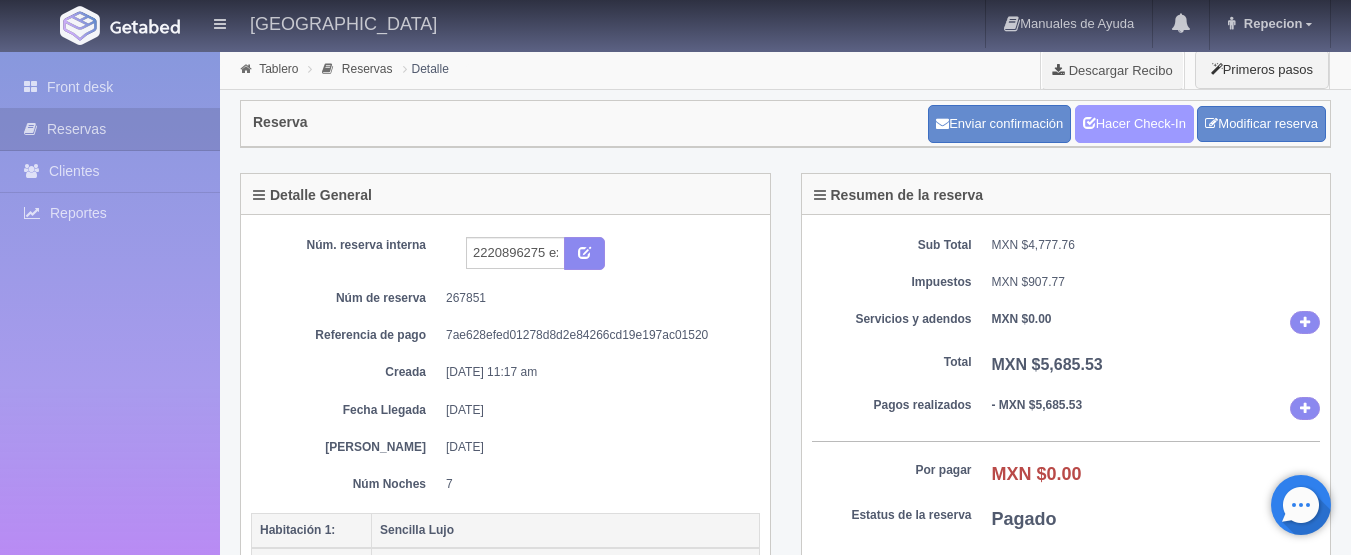 click on "Hacer Check-In" at bounding box center (1134, 124) 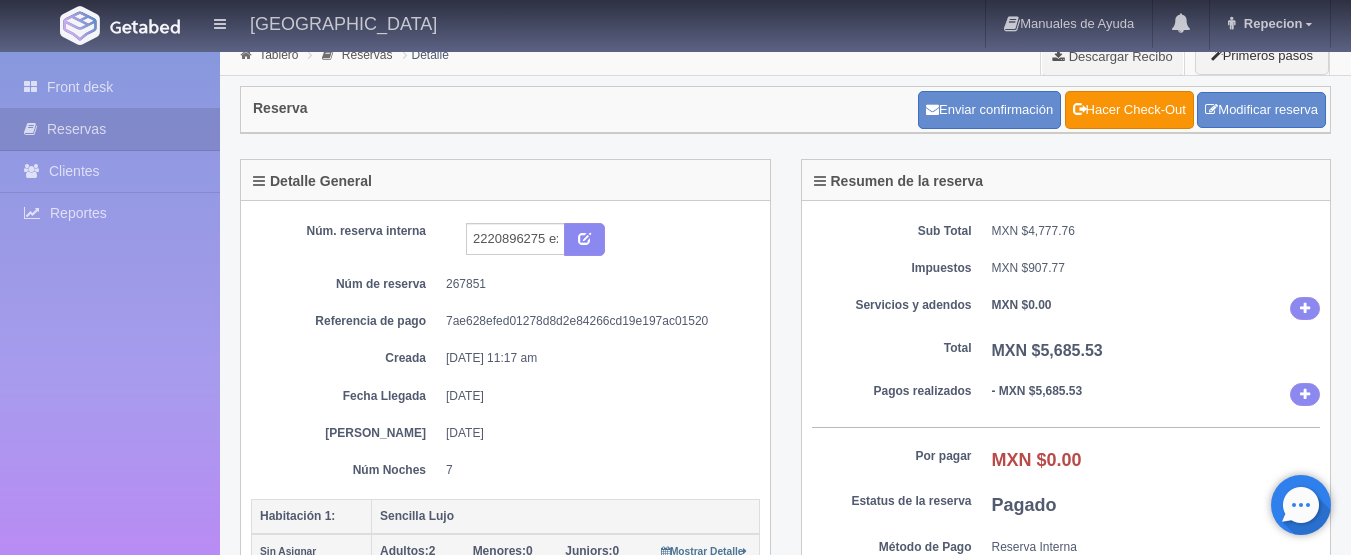 scroll, scrollTop: 0, scrollLeft: 0, axis: both 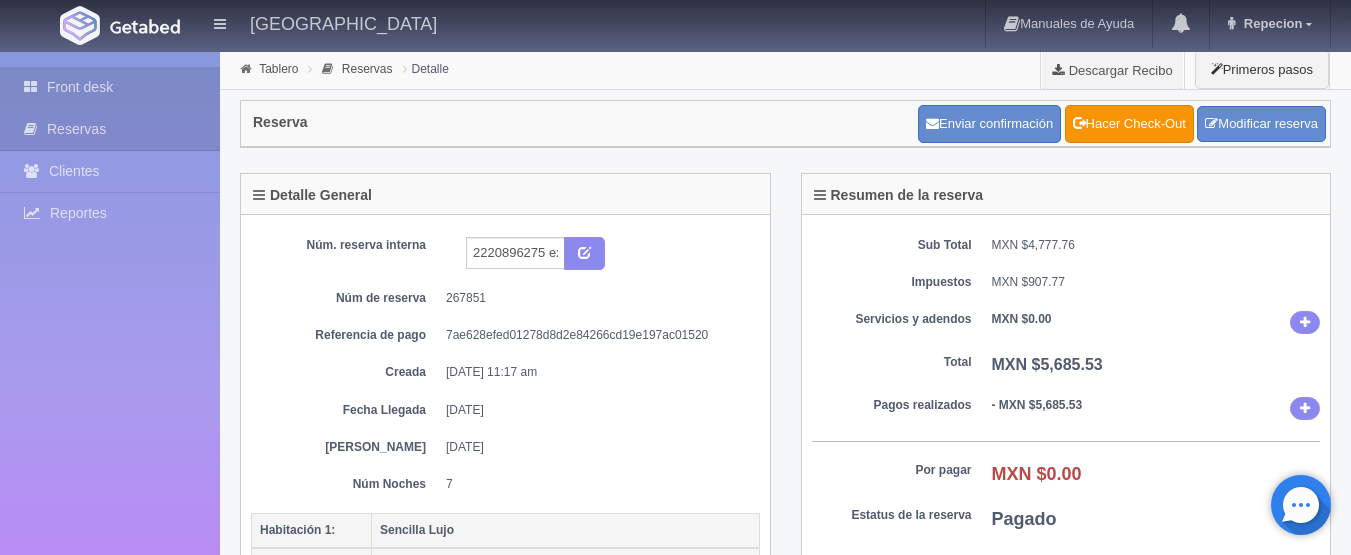 click on "Front desk" at bounding box center [110, 87] 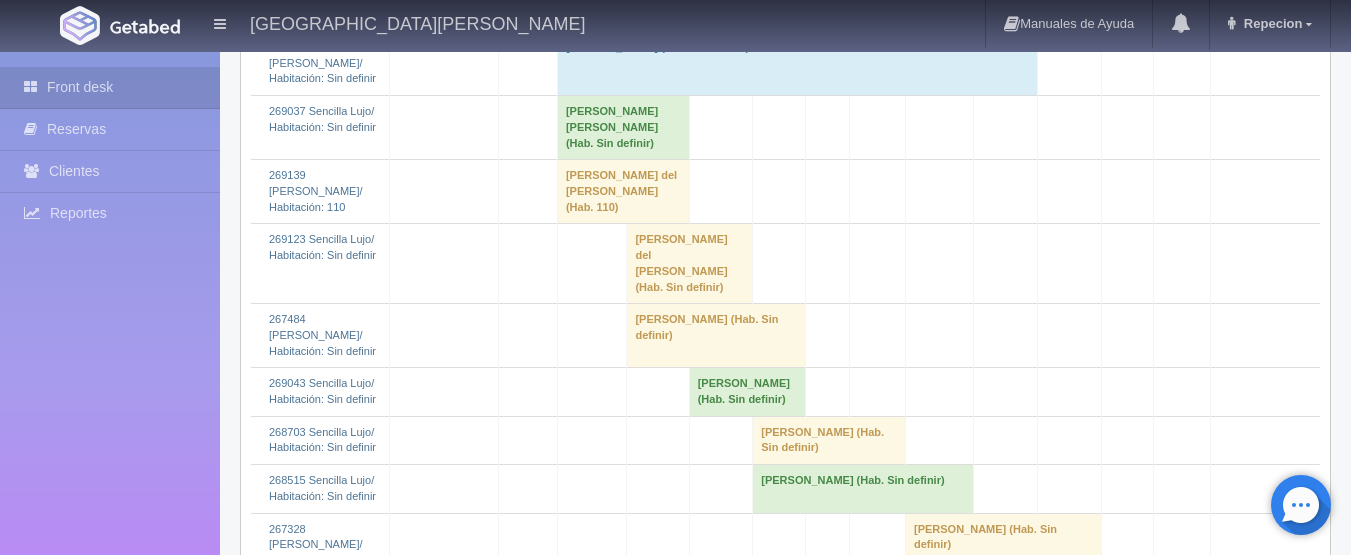 scroll, scrollTop: 2400, scrollLeft: 0, axis: vertical 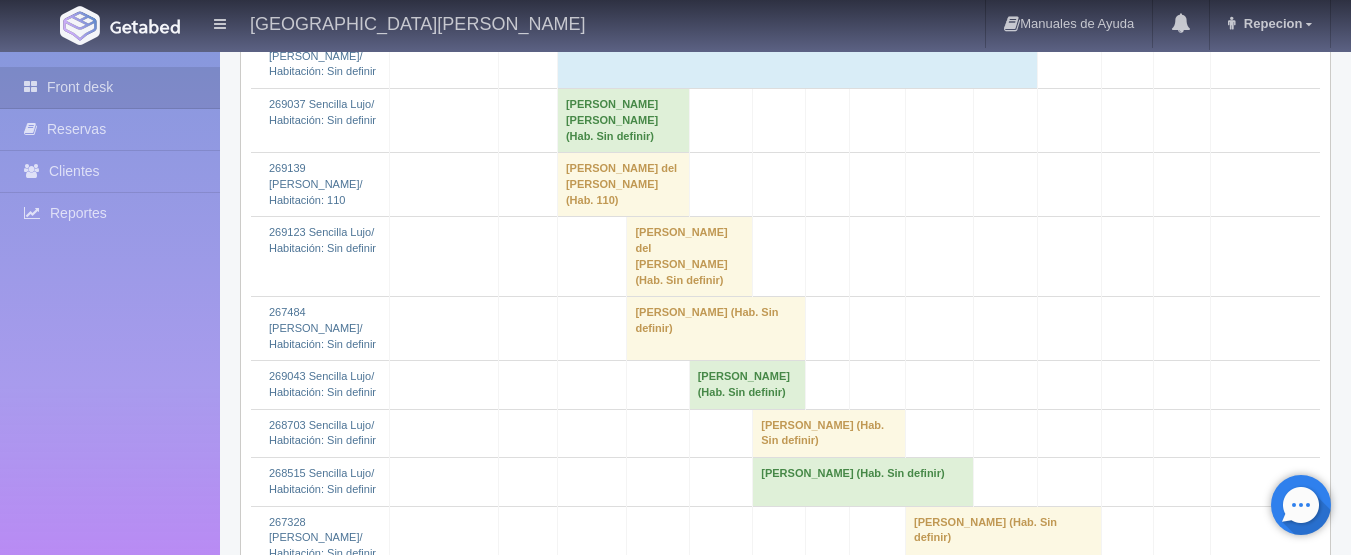 click on "Ana Gonzalez De Leon 												(Hab. Sin definir)" at bounding box center [797, 57] 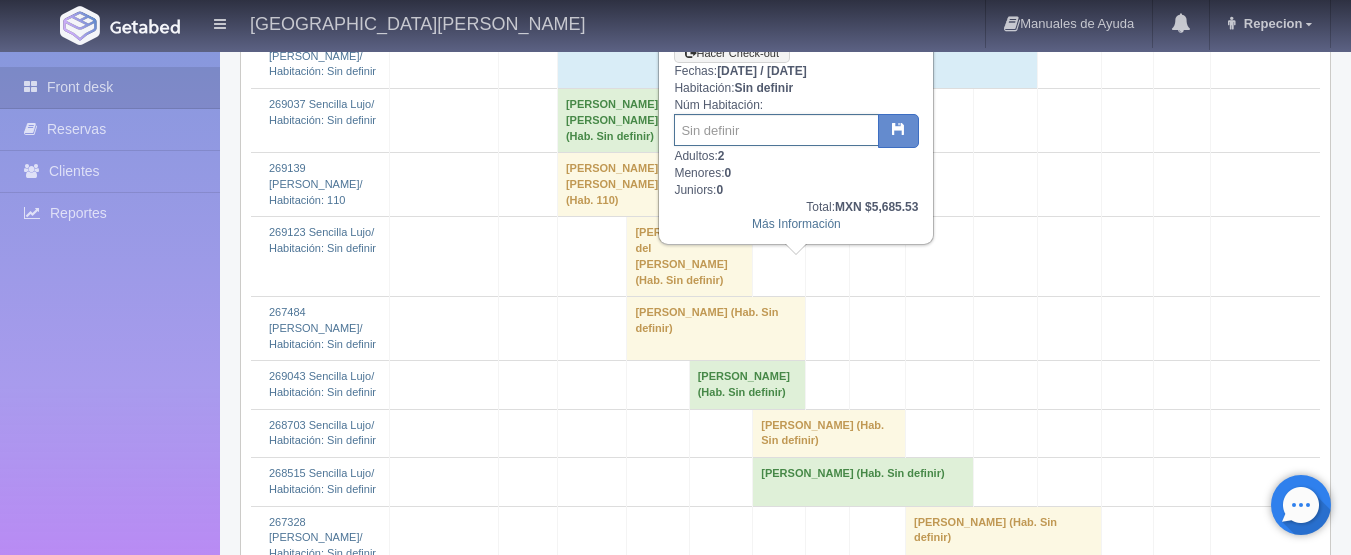 click at bounding box center [776, 130] 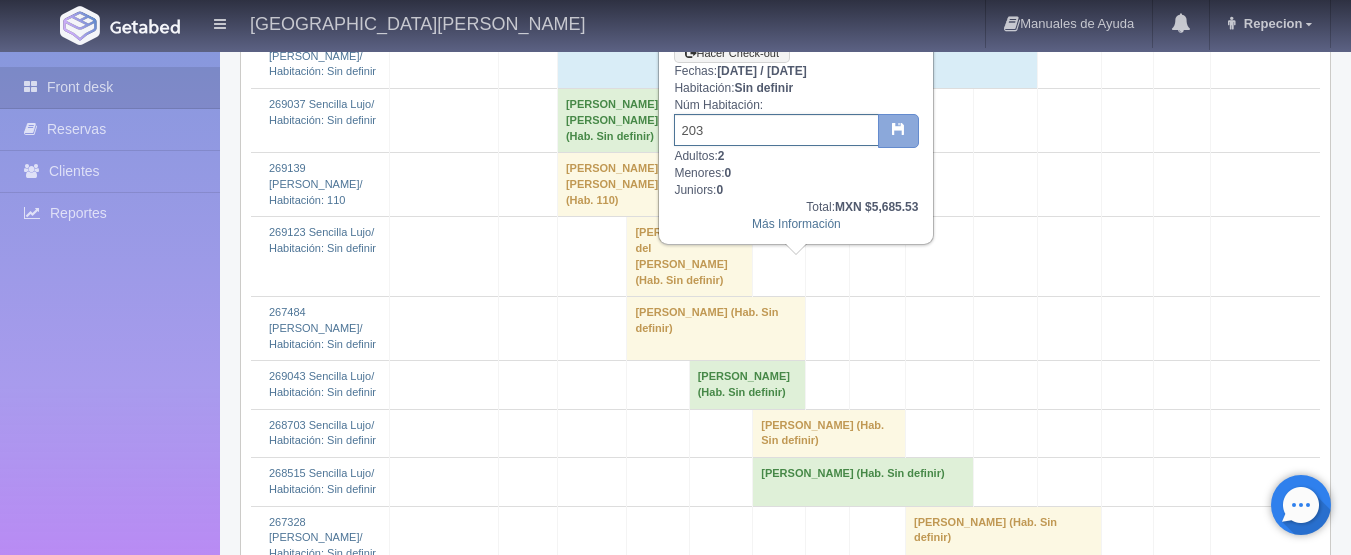 type on "203" 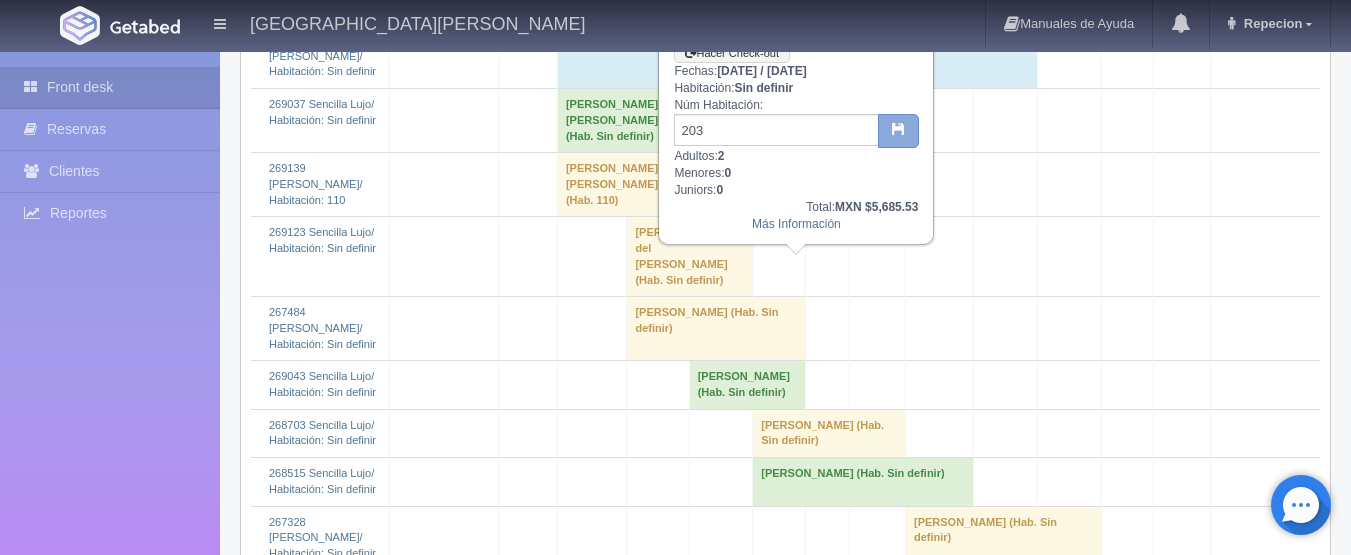 click at bounding box center (898, 128) 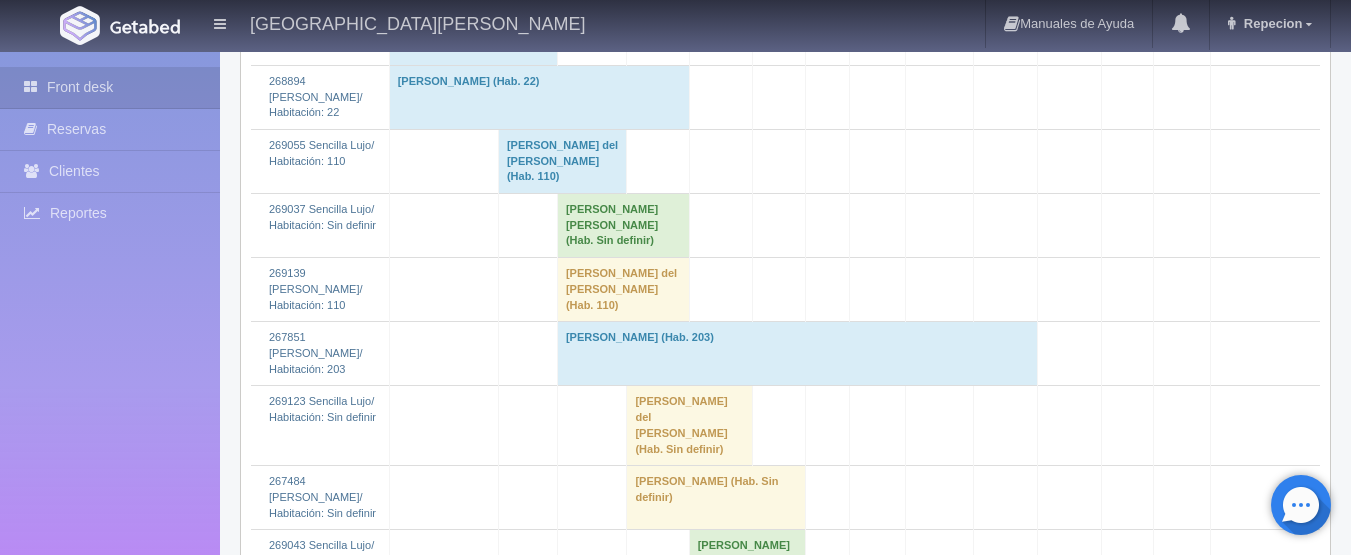scroll, scrollTop: 2500, scrollLeft: 0, axis: vertical 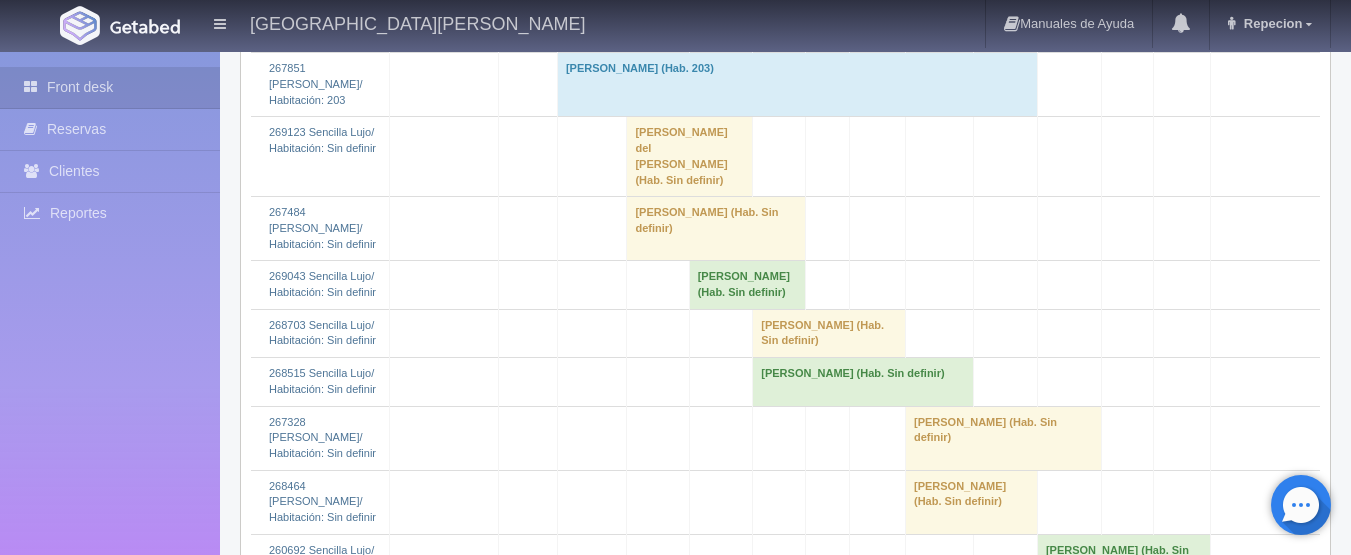 click on "[PERSON_NAME] [PERSON_NAME] 												(Hab. Sin definir)" at bounding box center (623, -43) 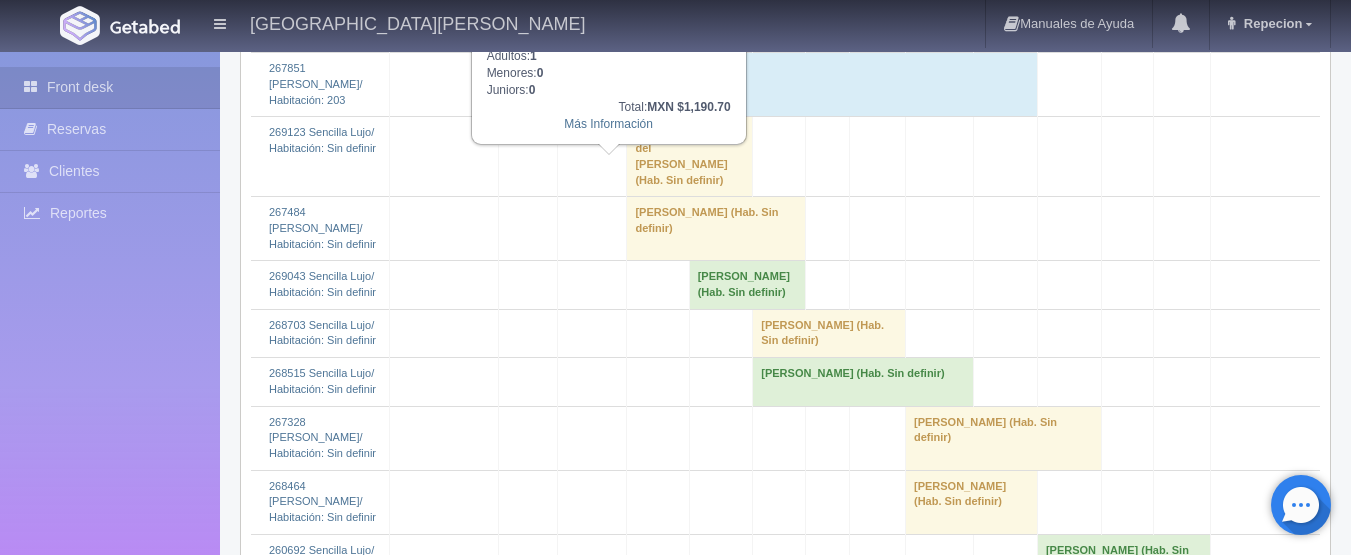 click on "[PERSON_NAME] [PERSON_NAME] 												(Hab. Sin definir)" at bounding box center [623, -43] 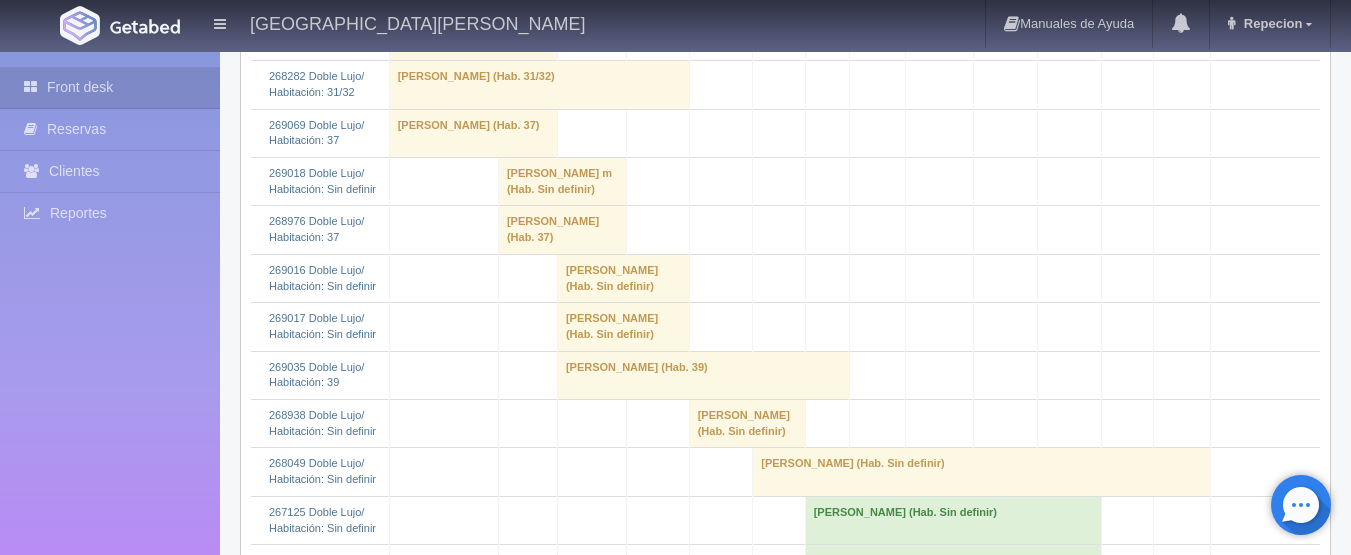 scroll, scrollTop: 500, scrollLeft: 0, axis: vertical 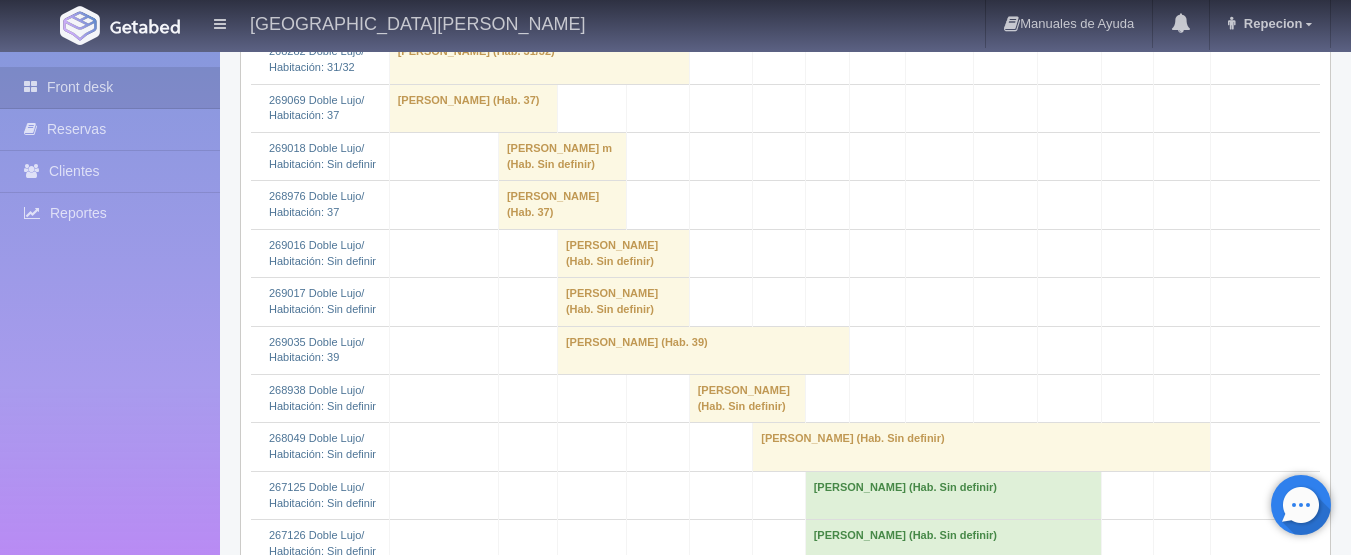 click on "[PERSON_NAME] 												(Hab. Sin definir)" at bounding box center (623, 253) 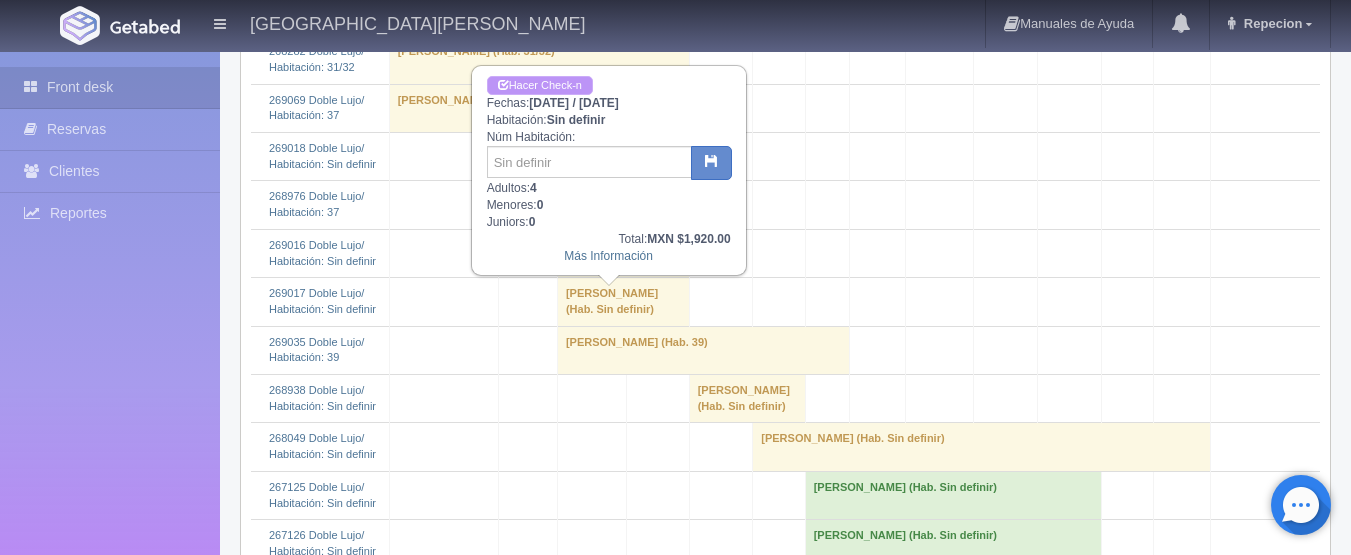 click on "Hacer Check-n" at bounding box center (540, 85) 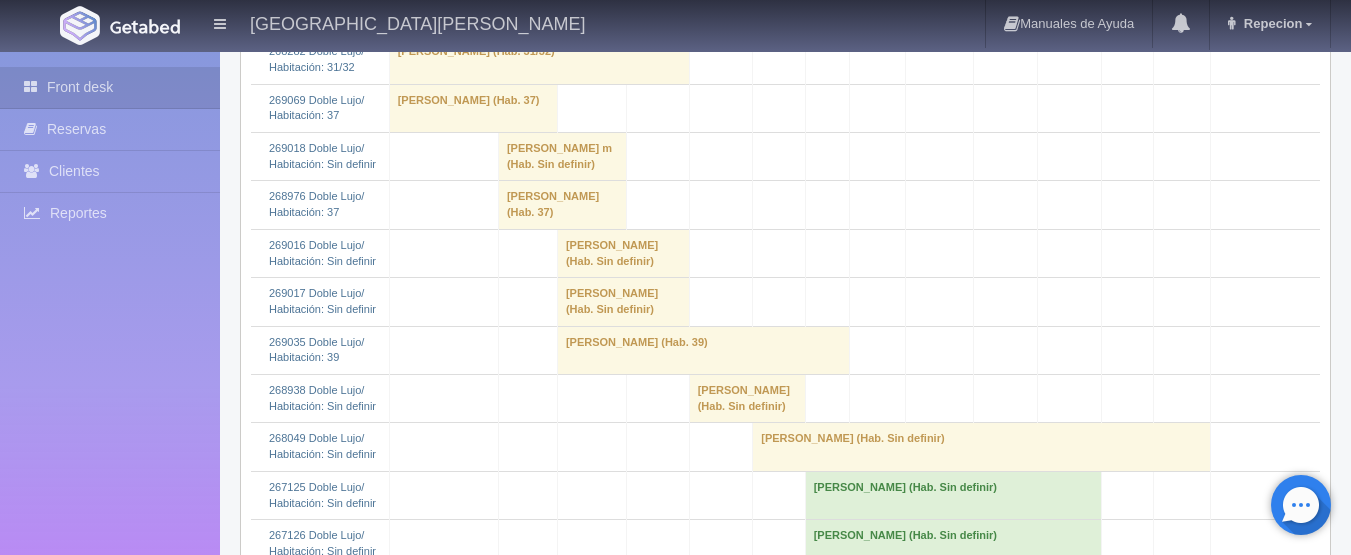 scroll, scrollTop: 500, scrollLeft: 0, axis: vertical 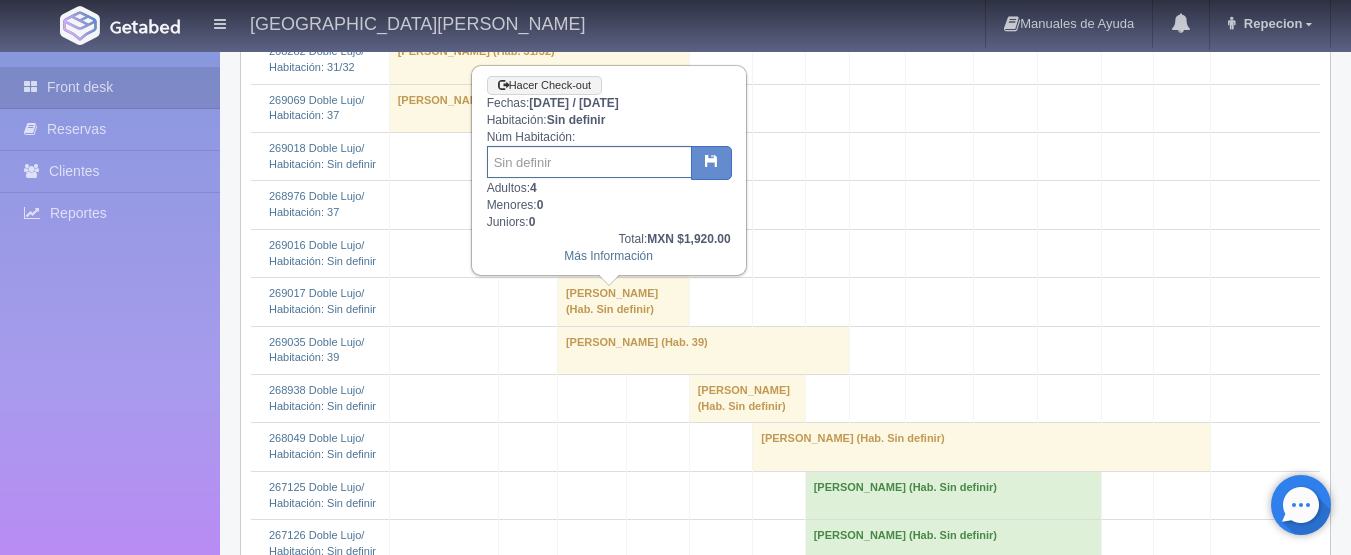 click at bounding box center [589, 162] 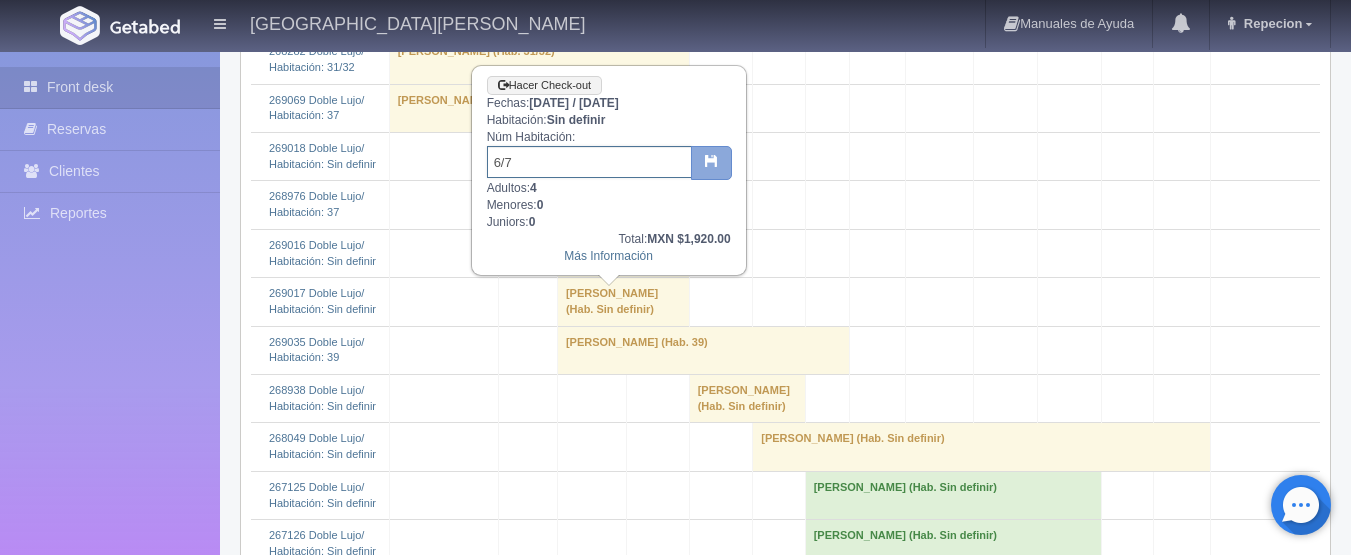 type on "6/7" 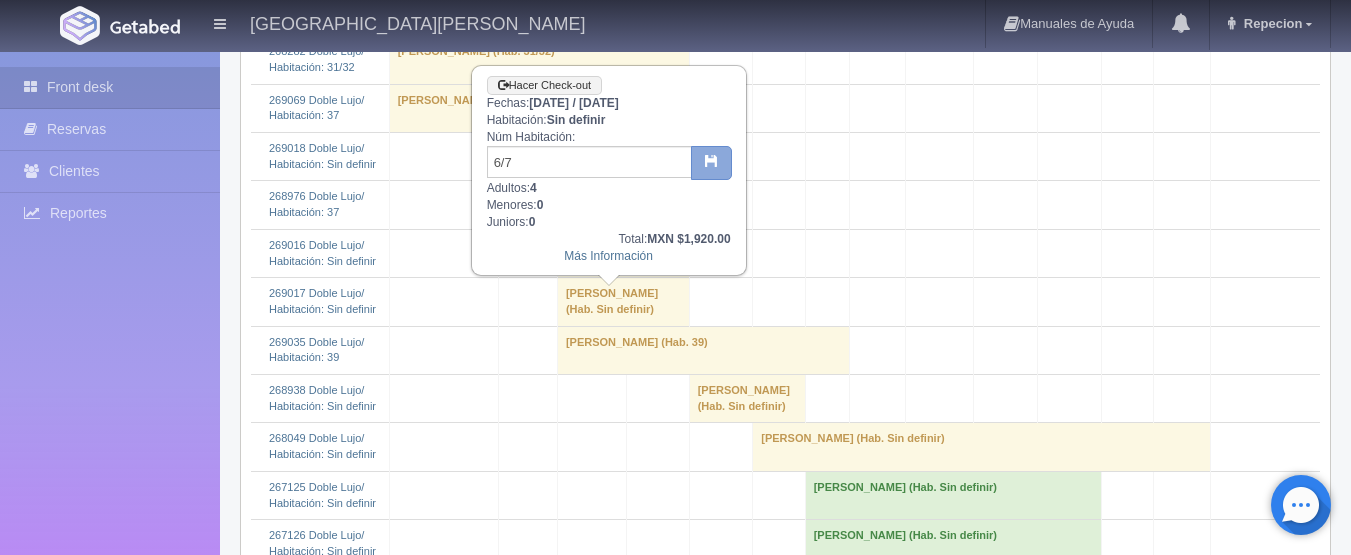 click at bounding box center (711, 160) 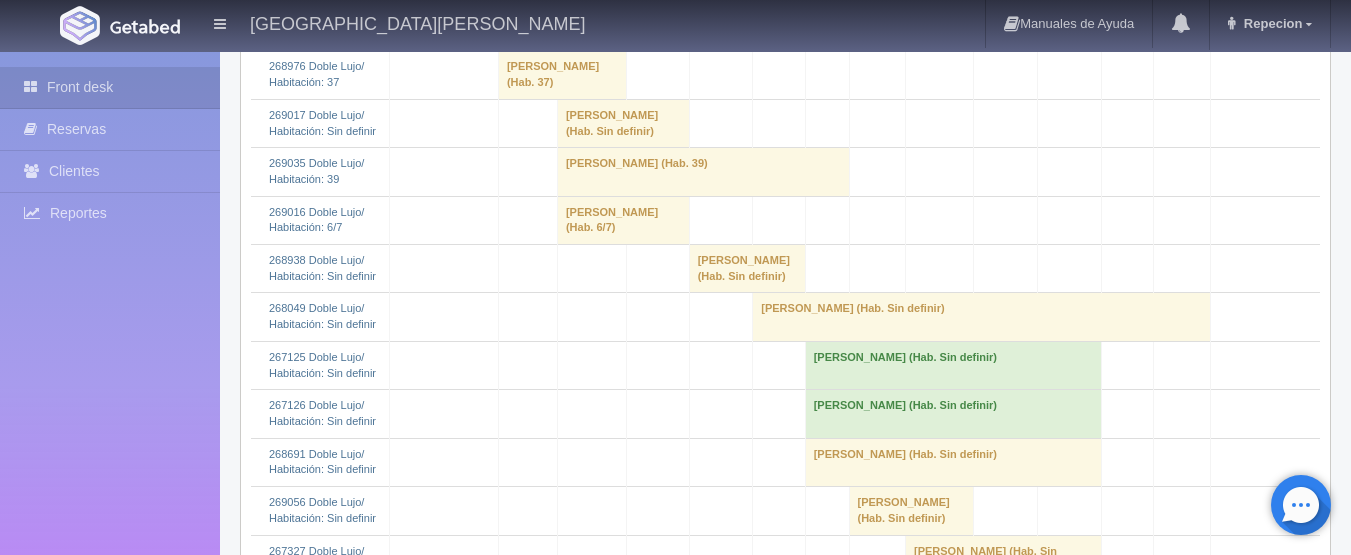scroll, scrollTop: 600, scrollLeft: 0, axis: vertical 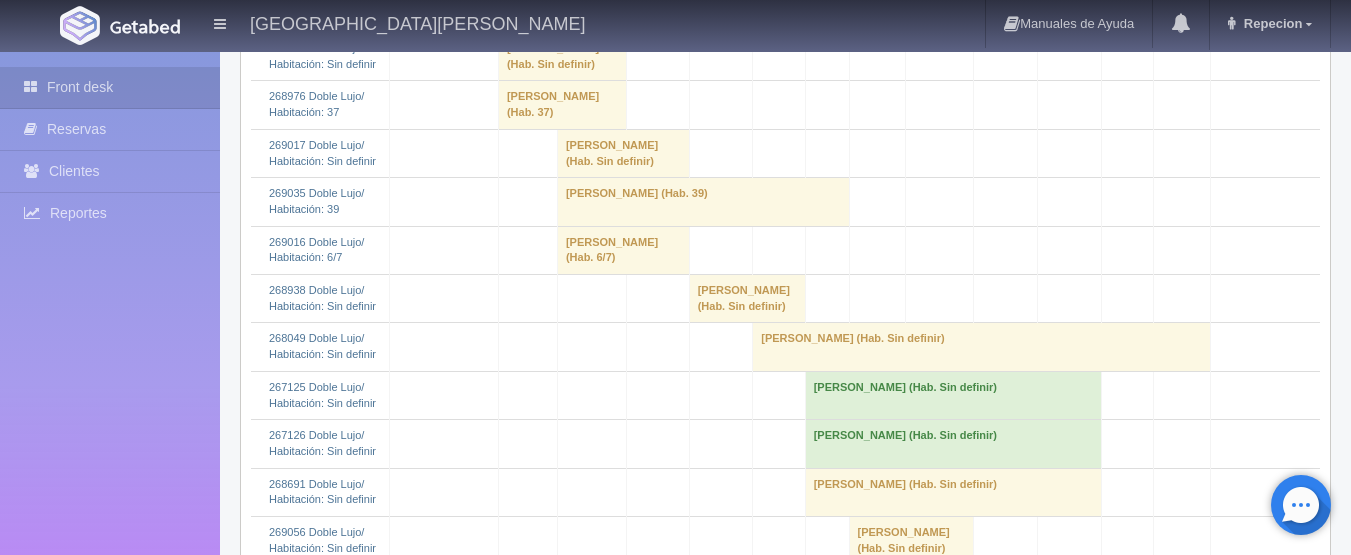 click on "[PERSON_NAME] 												(Hab. Sin definir)" at bounding box center (623, 153) 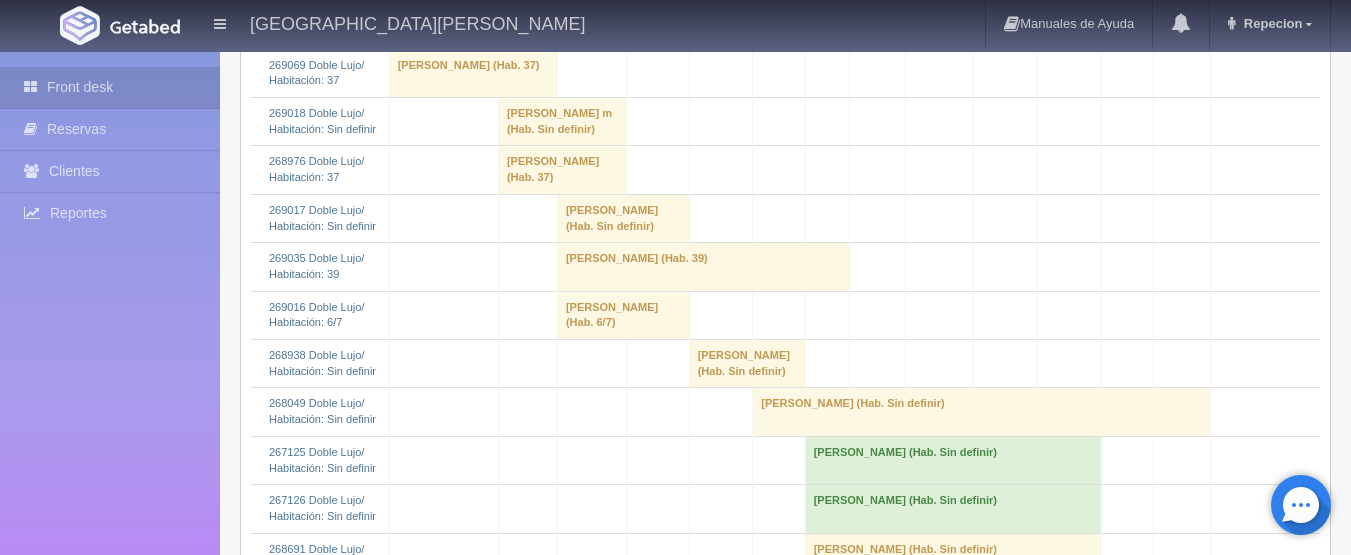 scroll, scrollTop: 500, scrollLeft: 0, axis: vertical 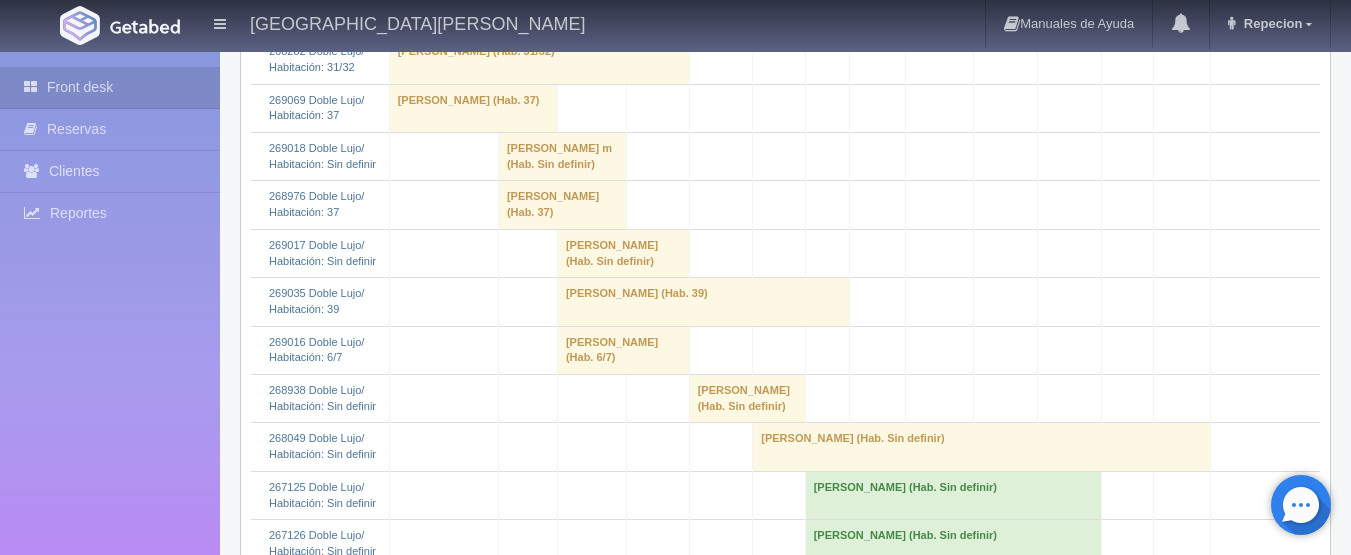 click on "armando godoy 												(Hab. Sin definir)" at bounding box center [623, 253] 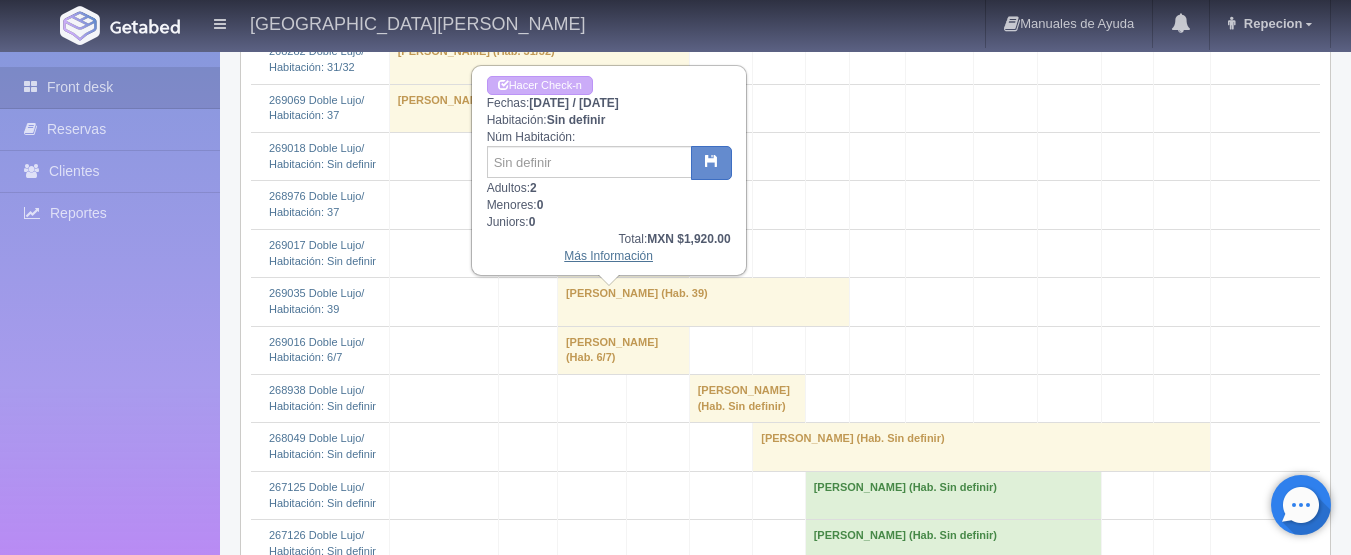 click on "Más Información" at bounding box center (608, 256) 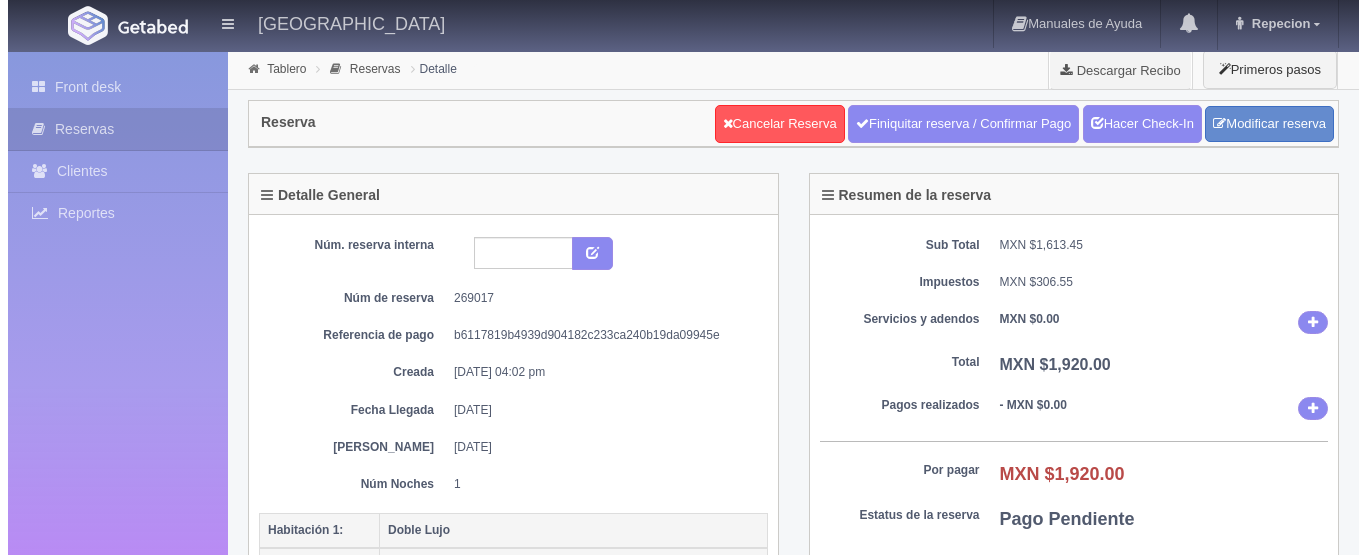 scroll, scrollTop: 0, scrollLeft: 0, axis: both 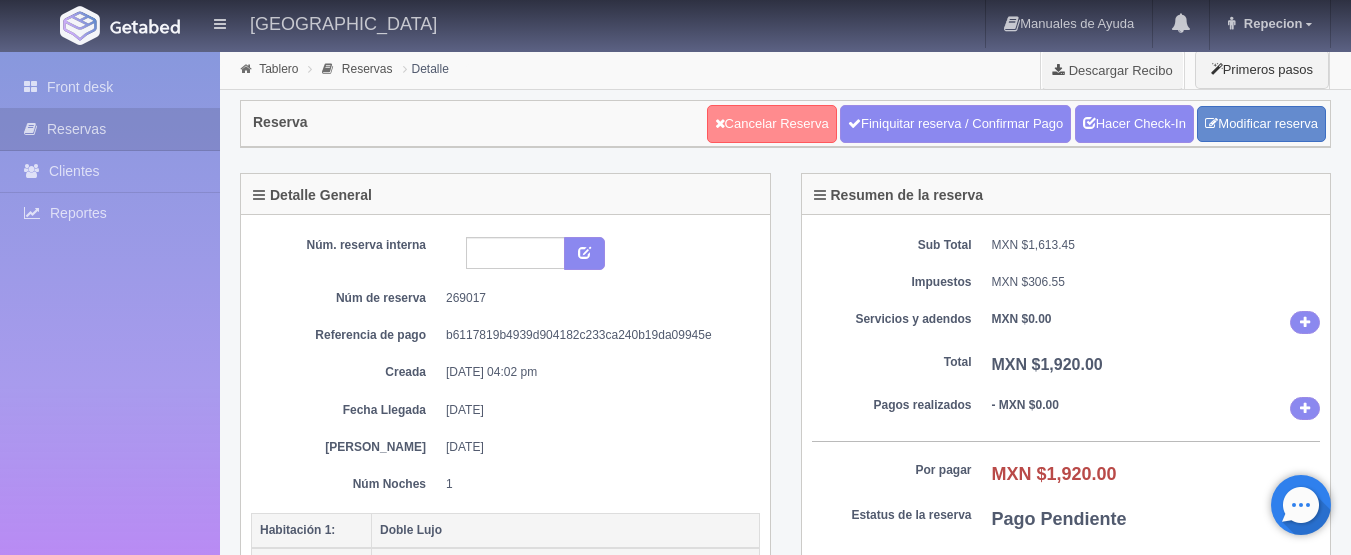 click on "Cancelar Reserva" at bounding box center [772, 124] 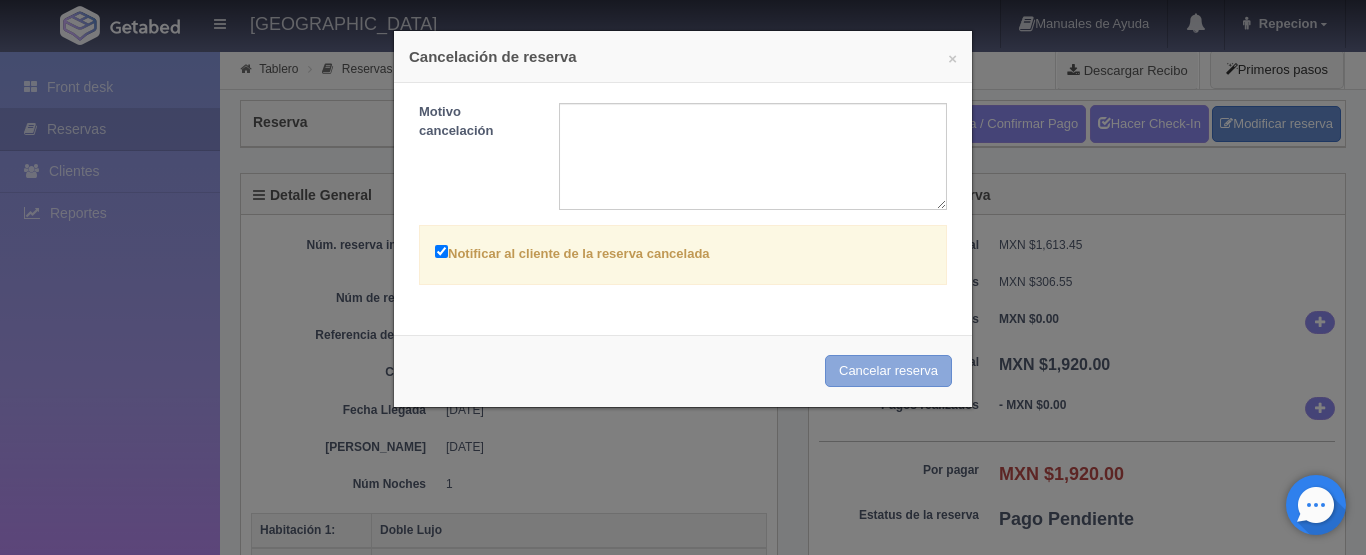 click on "Cancelar reserva" at bounding box center [888, 371] 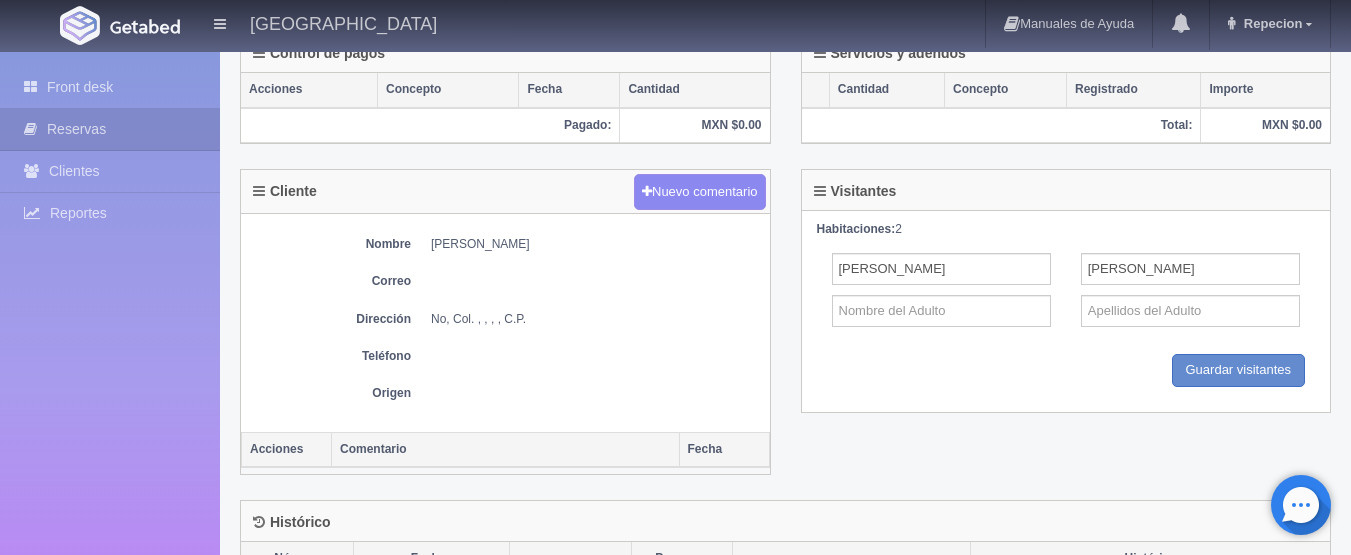 scroll, scrollTop: 800, scrollLeft: 0, axis: vertical 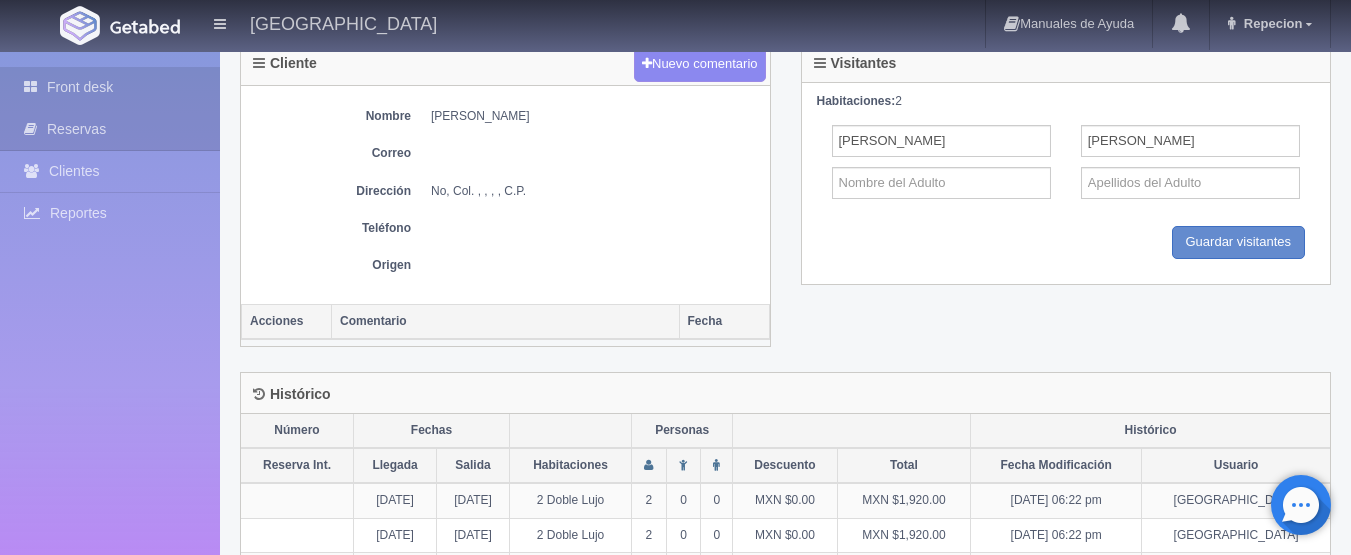 click on "Front desk" at bounding box center (110, 87) 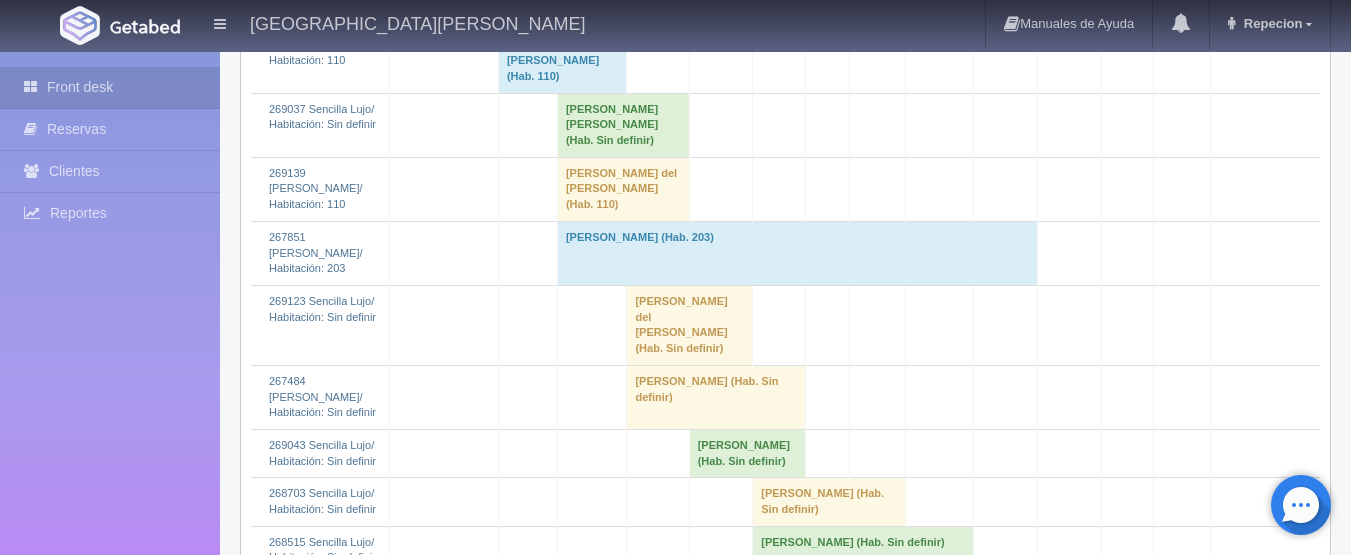 scroll, scrollTop: 2500, scrollLeft: 0, axis: vertical 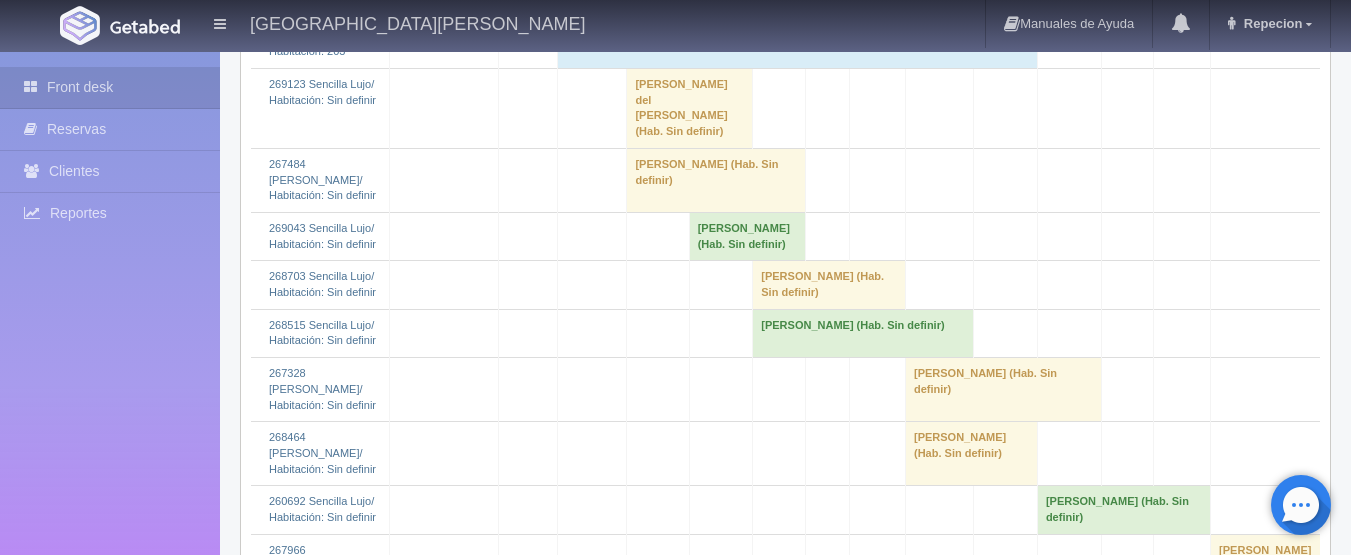 click on "Maria del Carmen Vazquez Garcia 												(Hab. 110)" at bounding box center (623, -28) 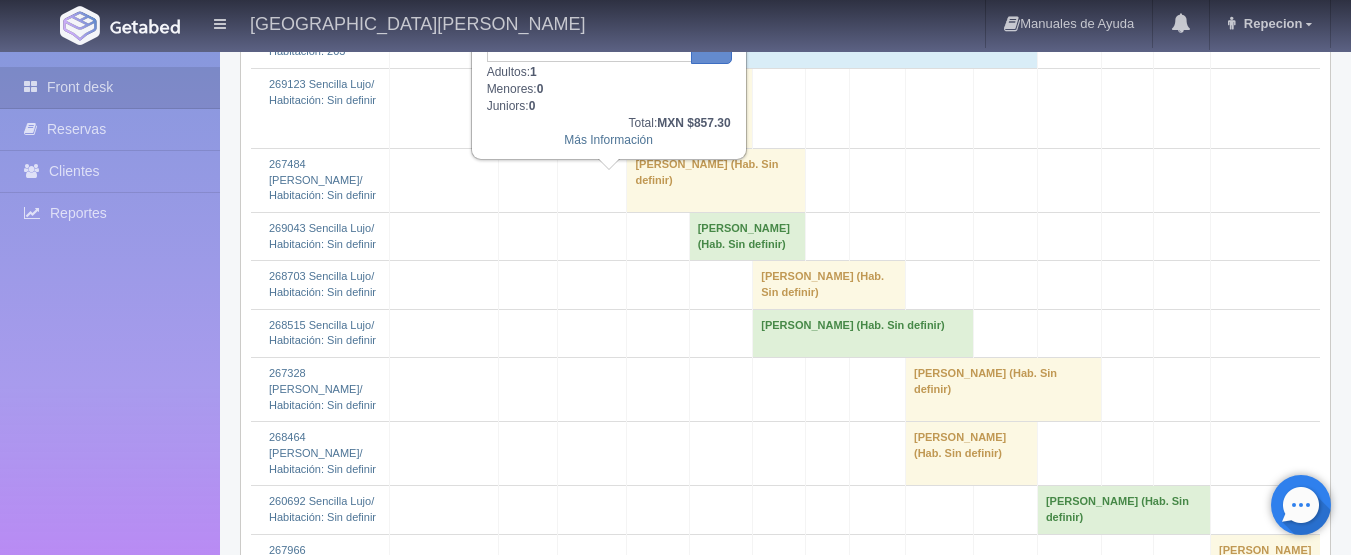 click on "Maria del Carmen Vazquez Garcia 												(Hab. 110)" at bounding box center (623, -28) 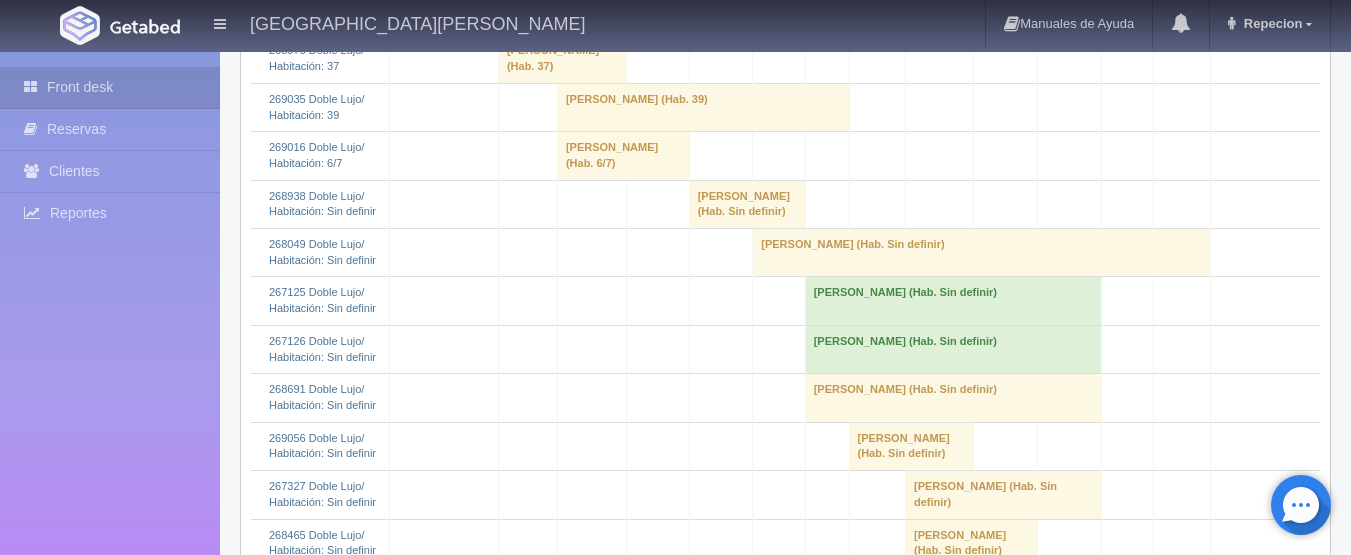 scroll, scrollTop: 600, scrollLeft: 0, axis: vertical 